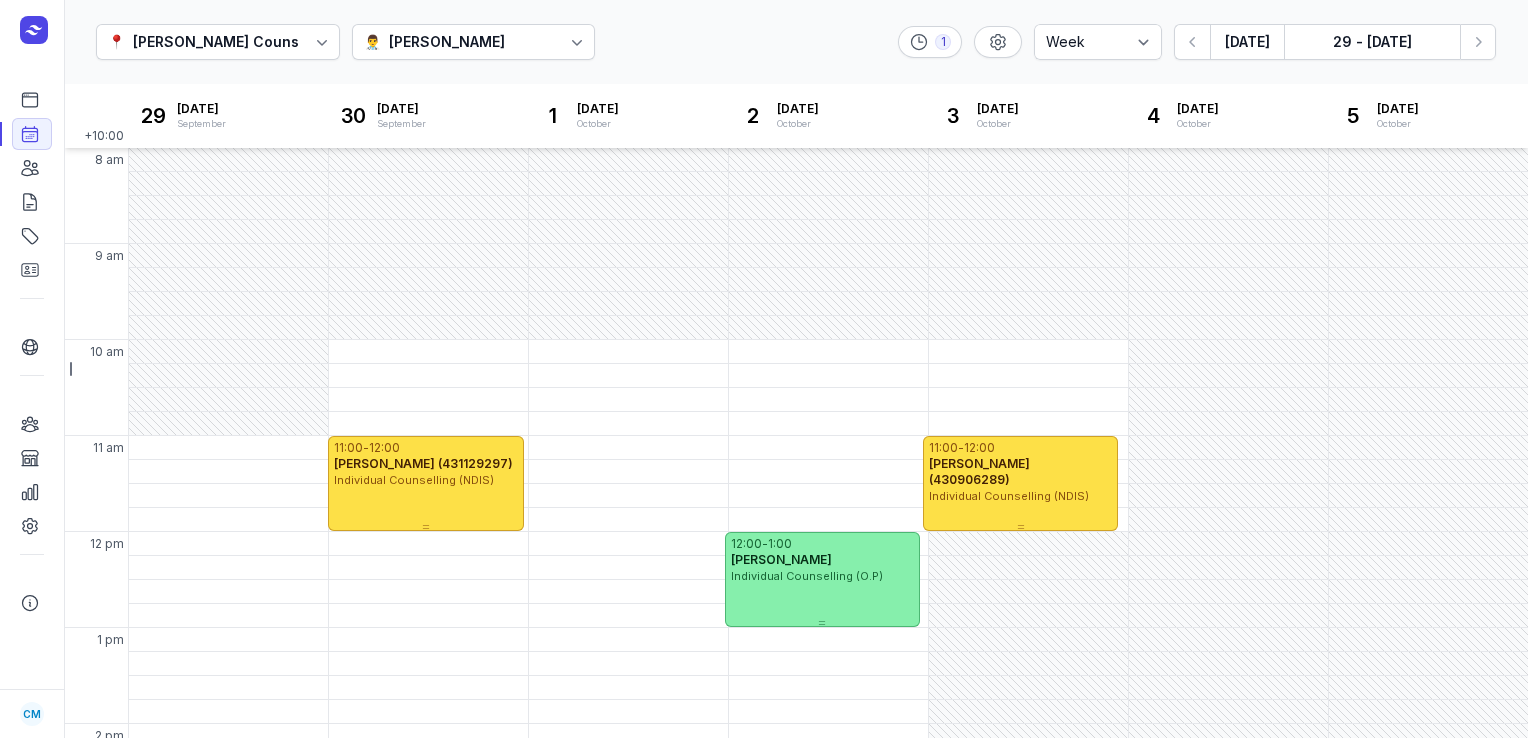 select on "week" 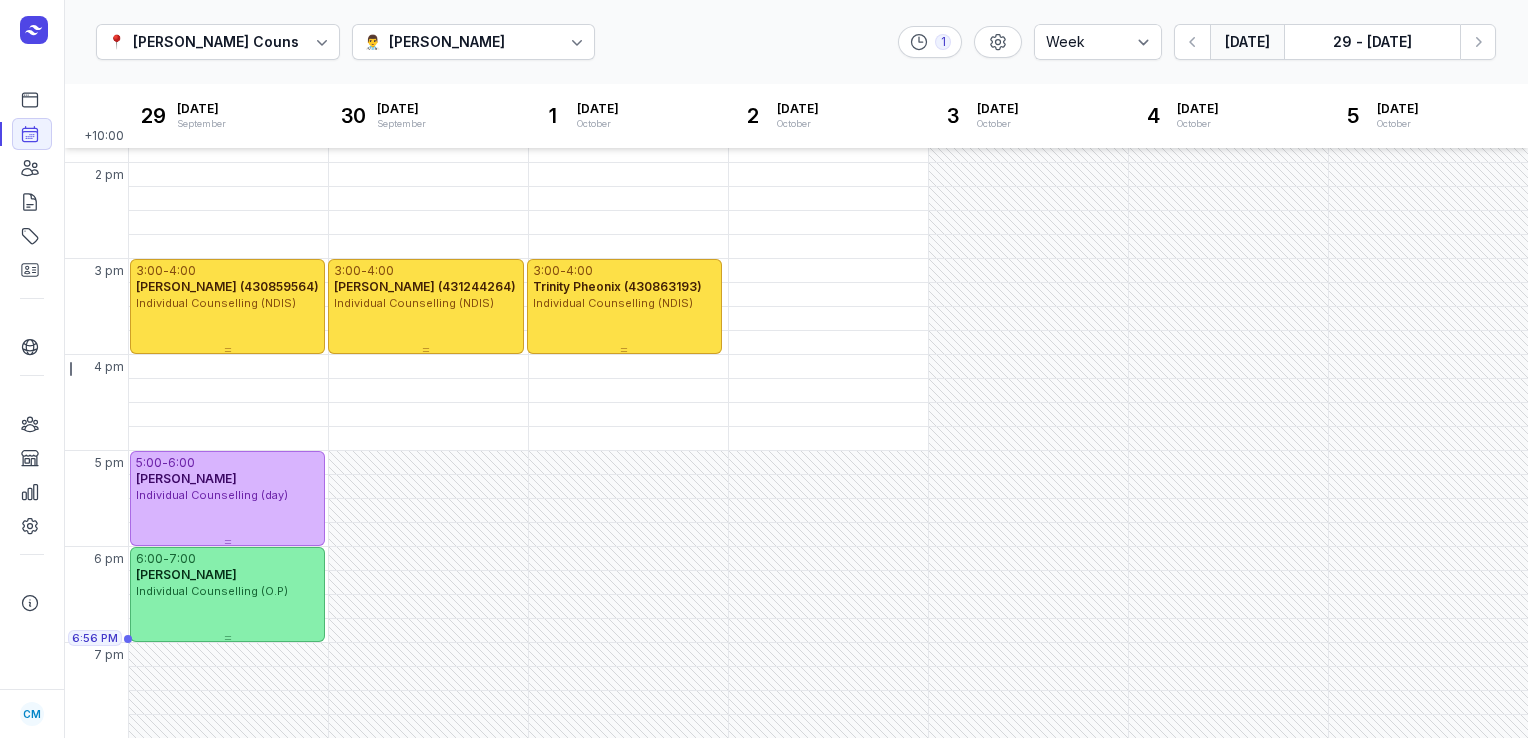 click on "[DATE]" at bounding box center [1247, 42] 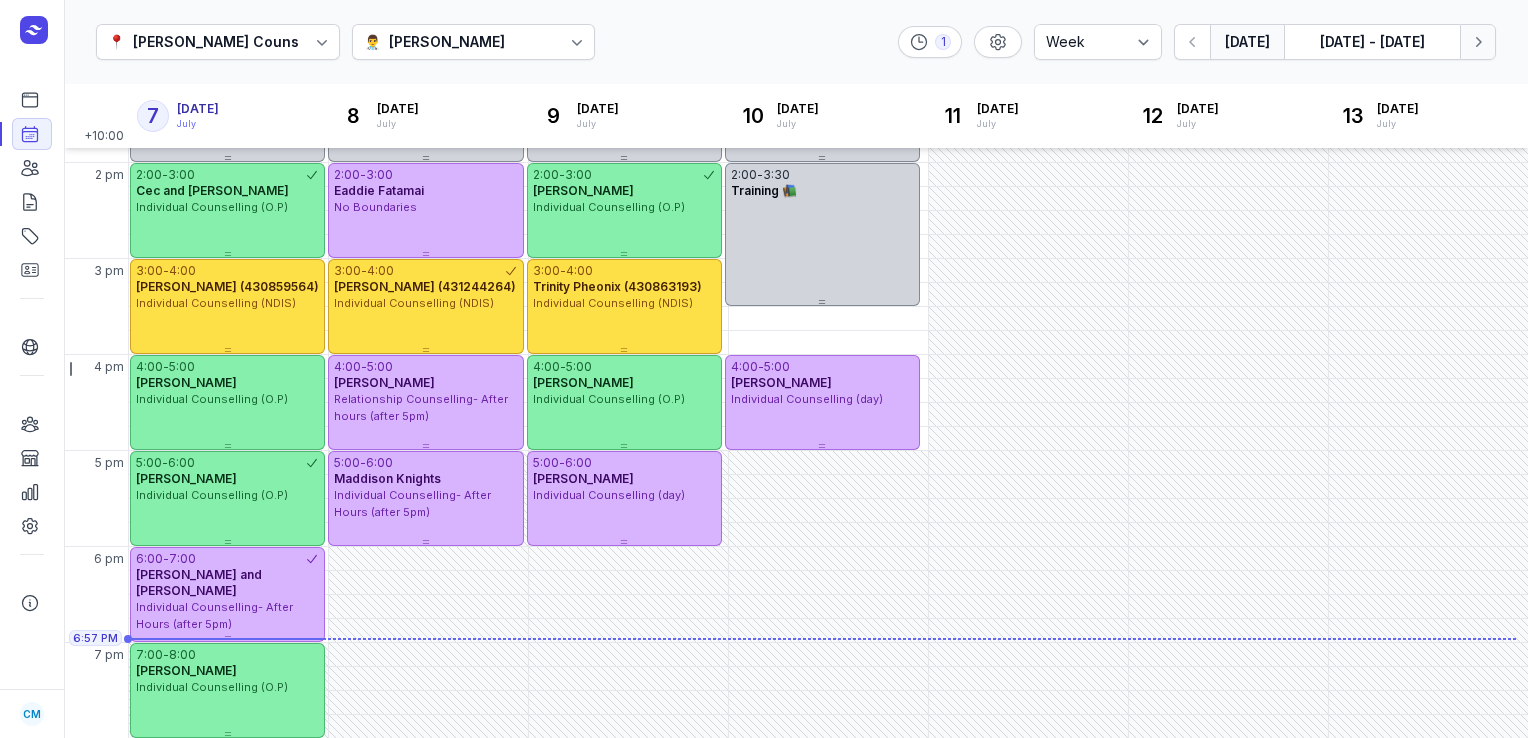 click 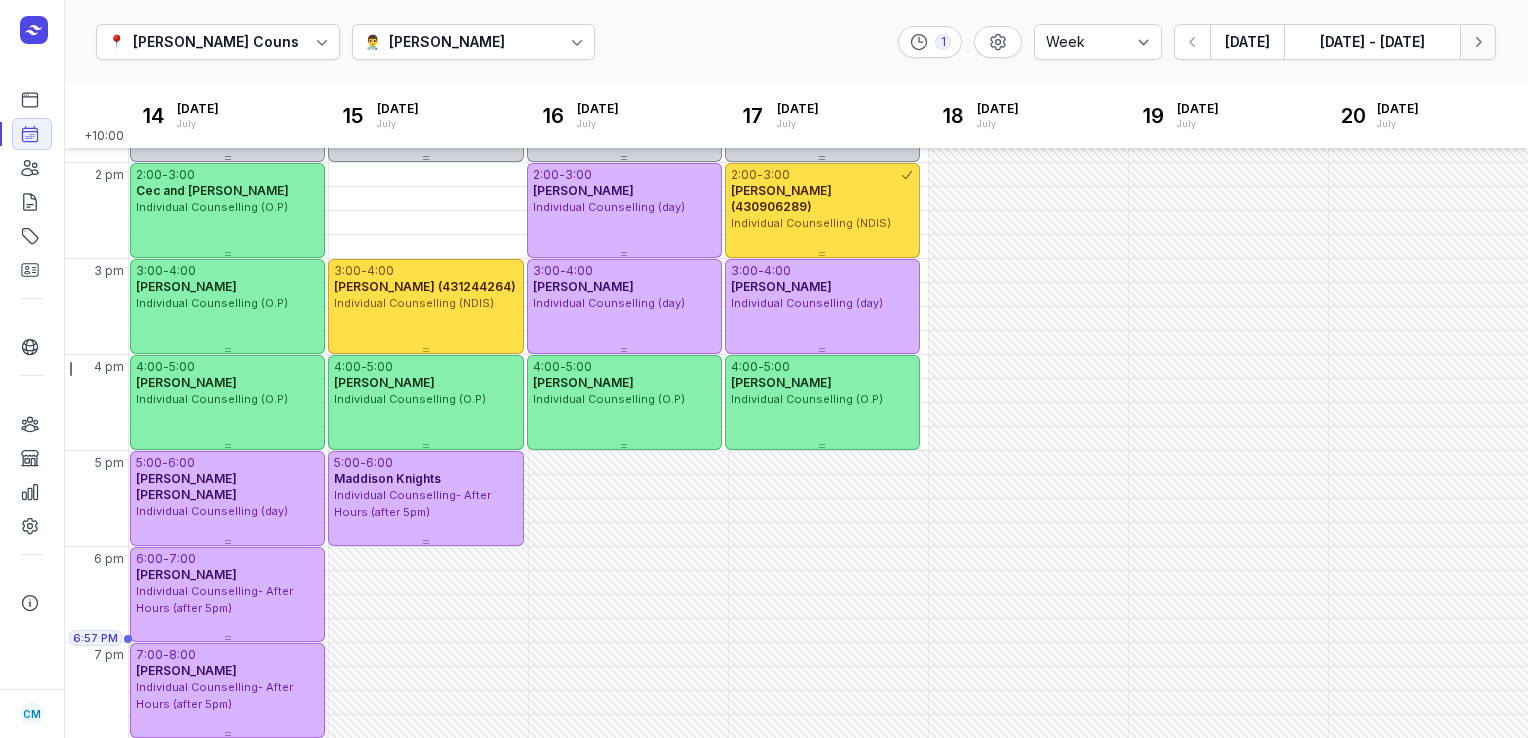 click 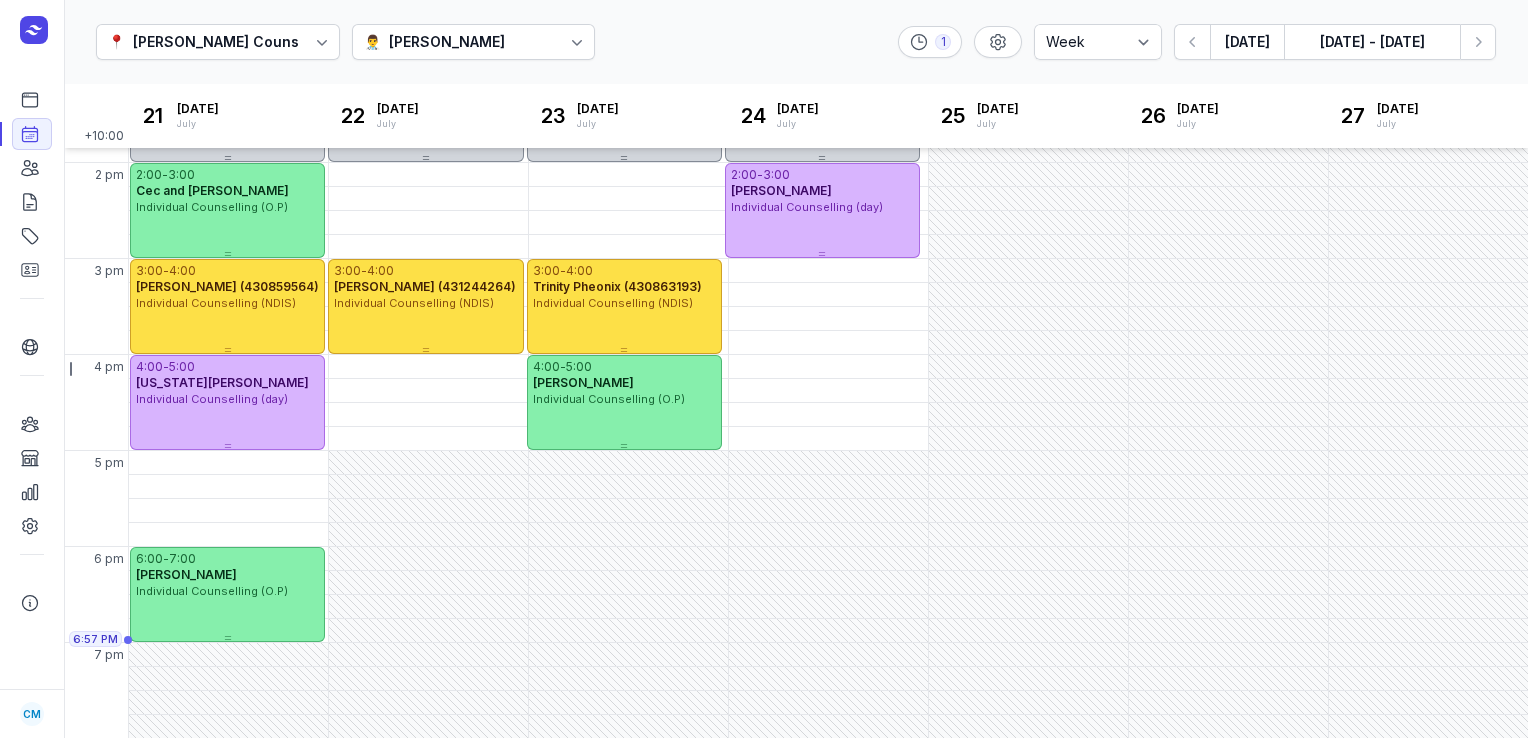 click on "📍 [PERSON_NAME] Counselling 👨‍⚕️ [PERSON_NAME] 1 Day 3 days Work week Week  [DATE]  [DATE] - [DATE] Next week" 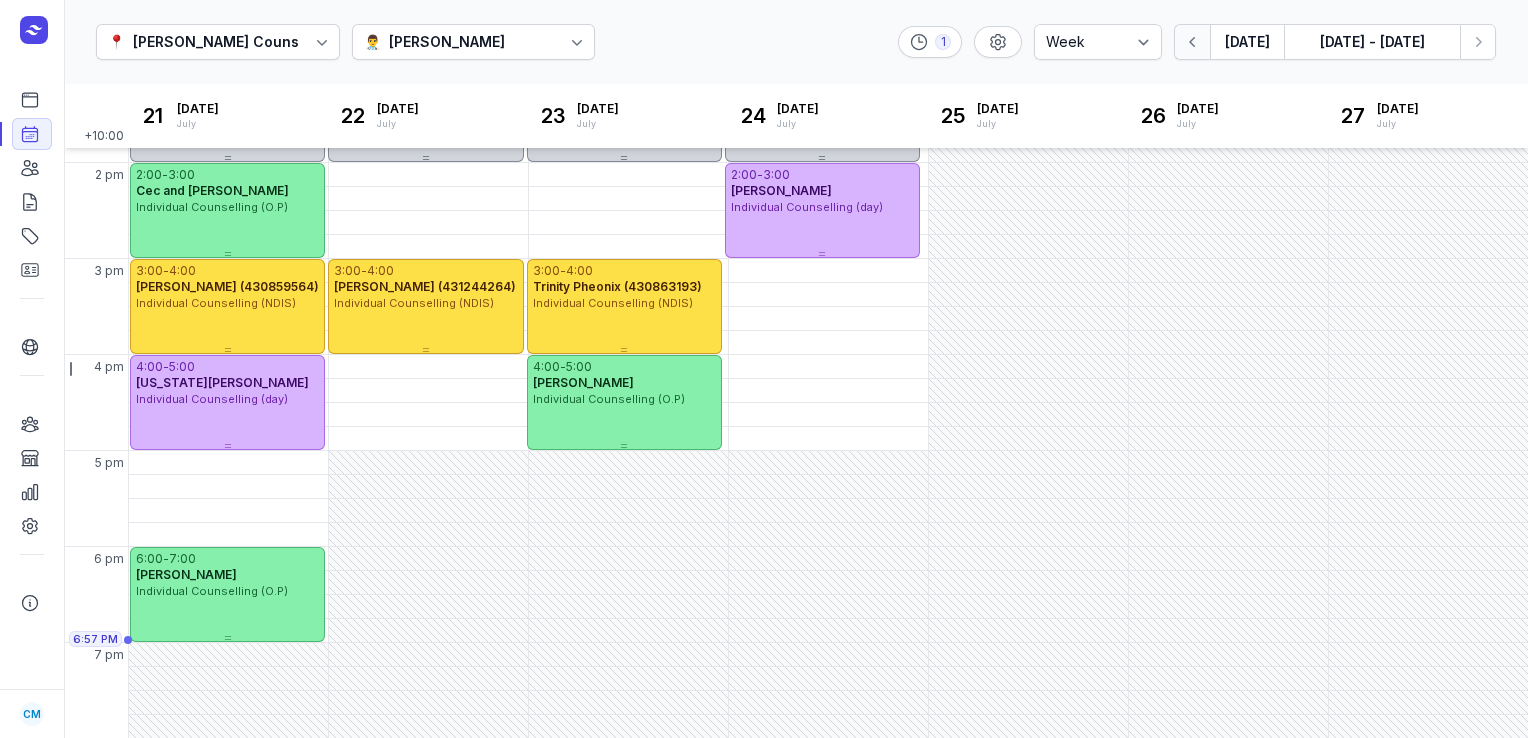 click at bounding box center [1192, 42] 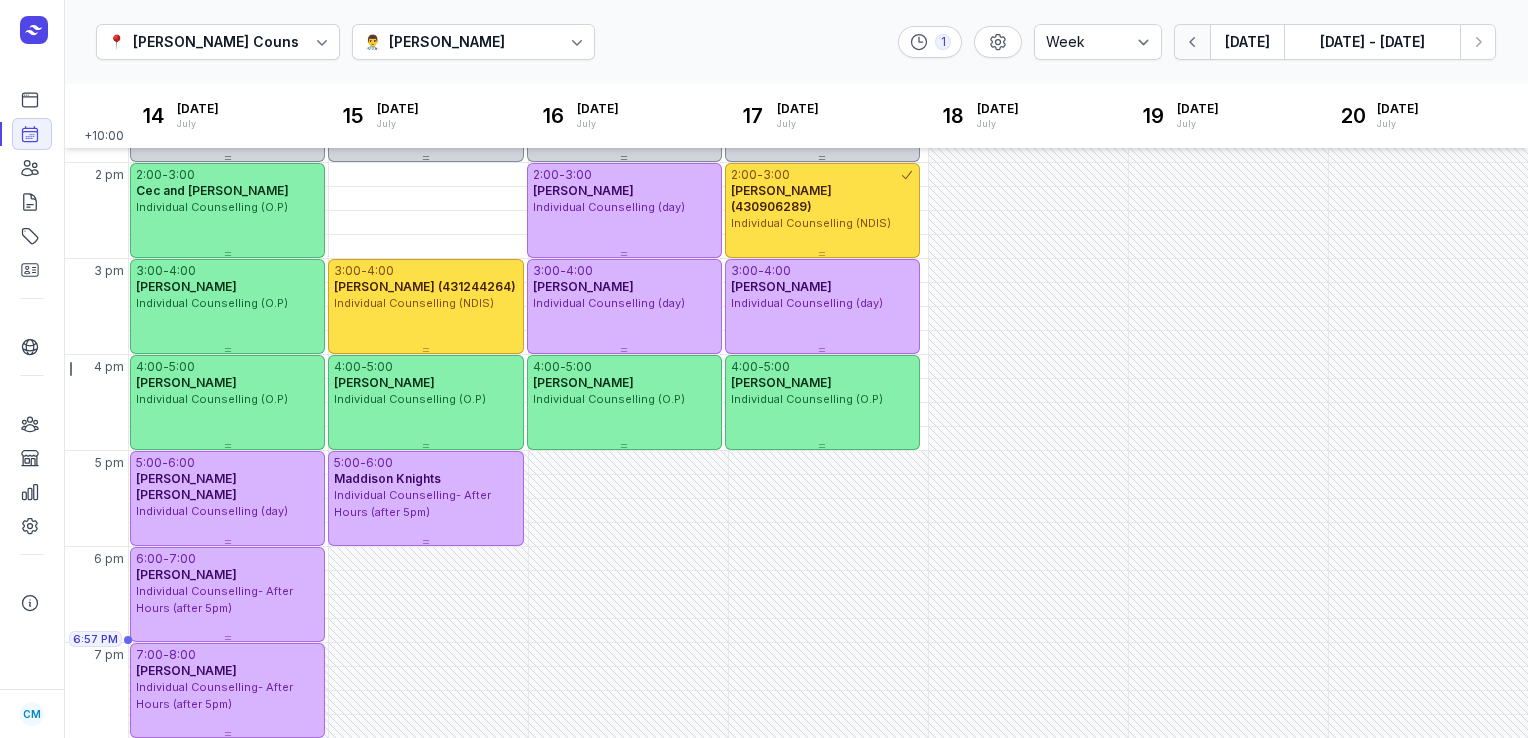 click at bounding box center [1192, 42] 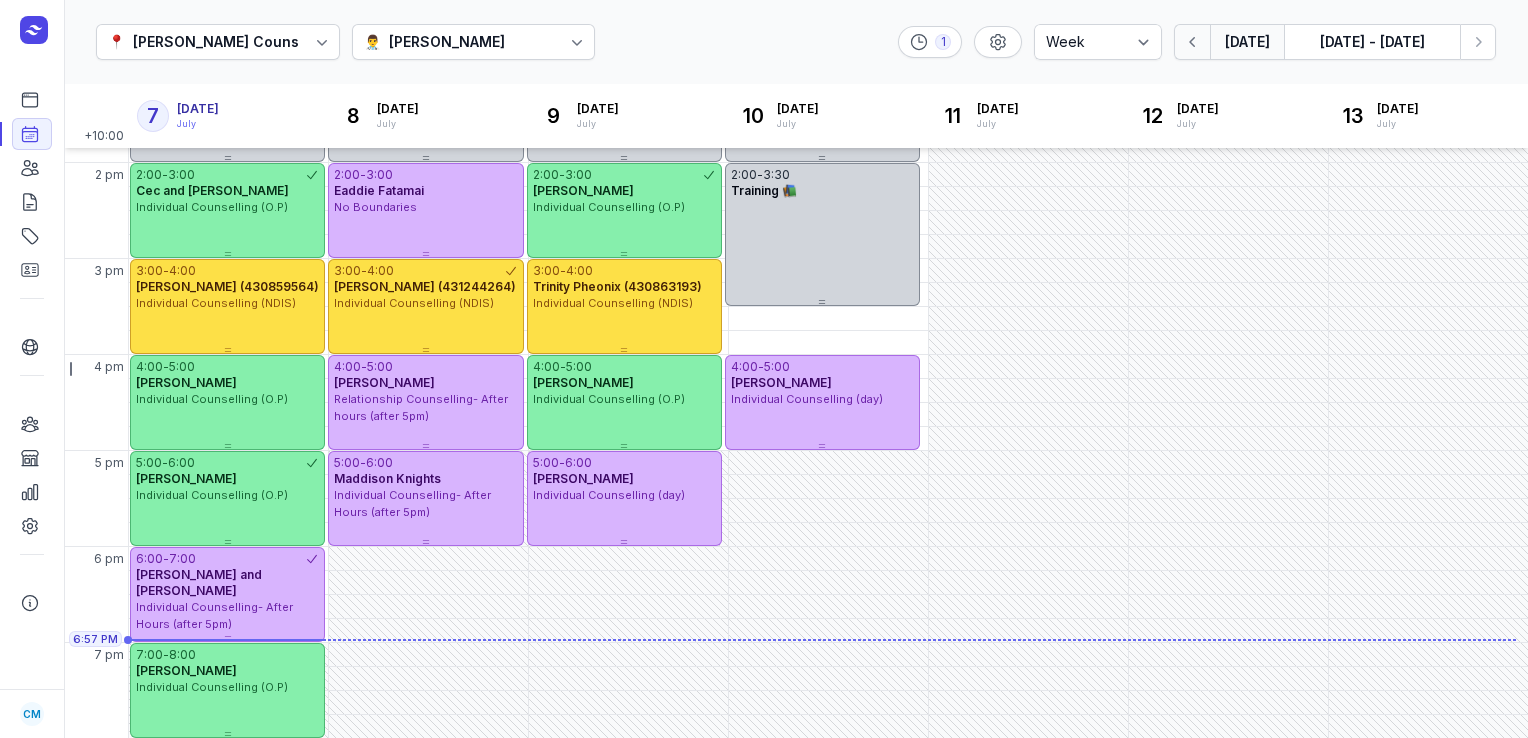 click at bounding box center [1192, 42] 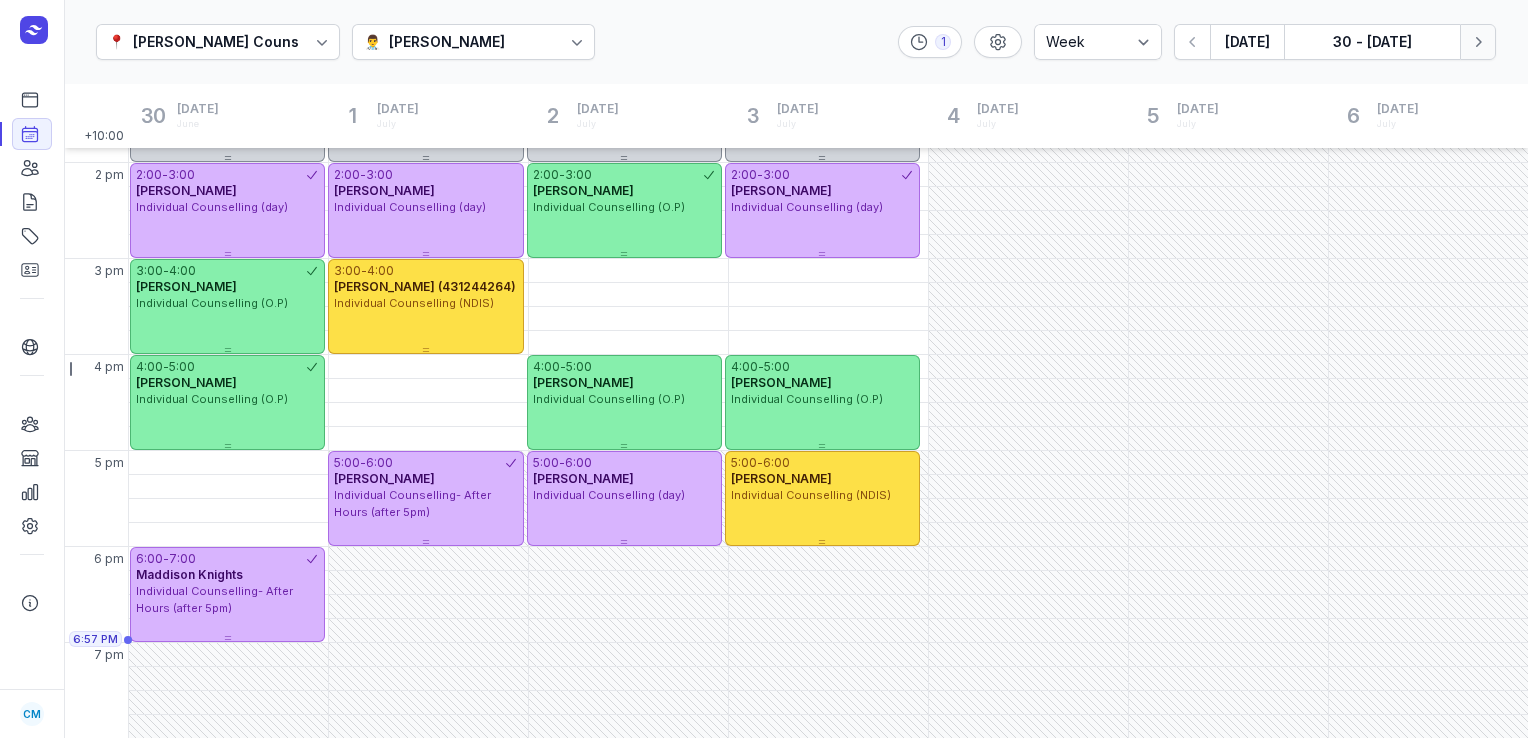 click 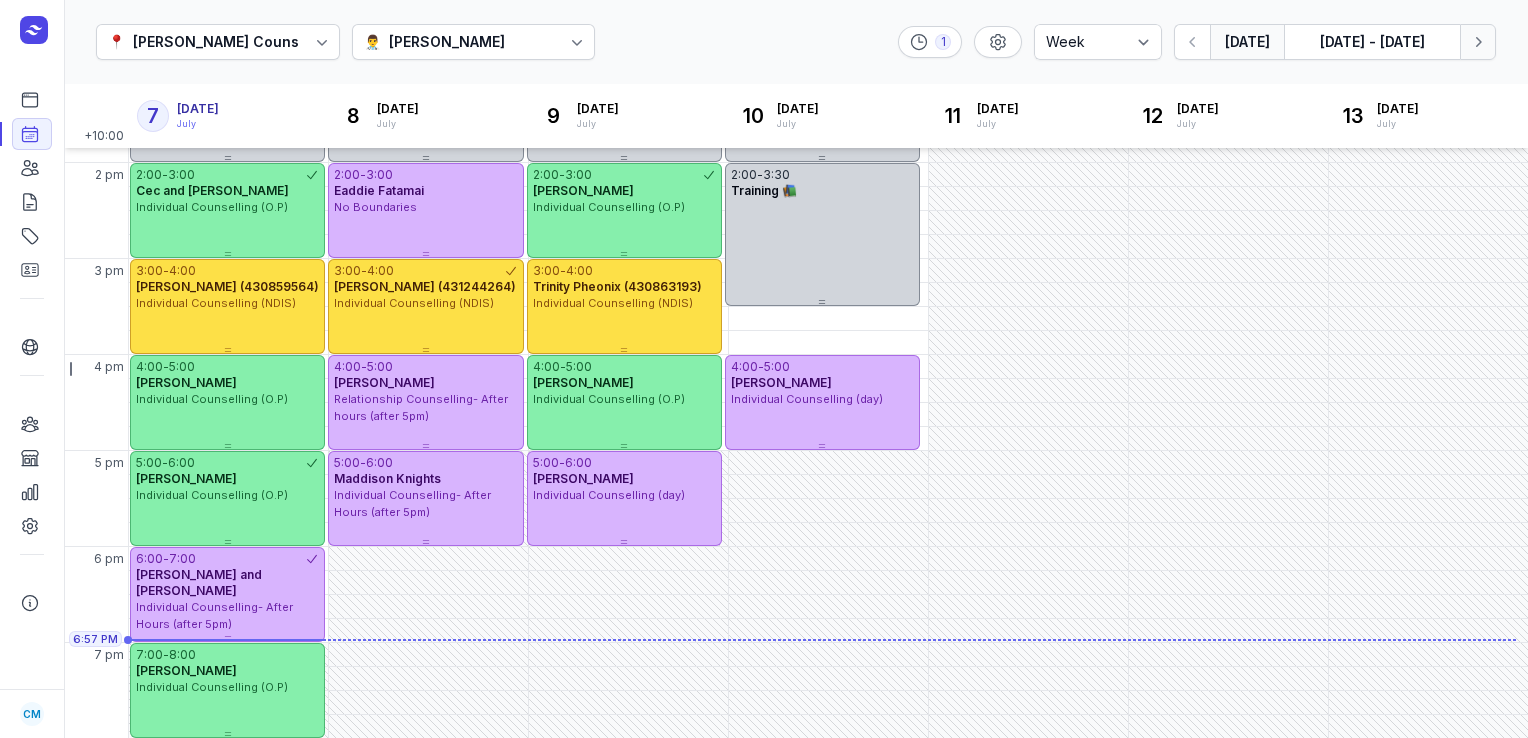 click 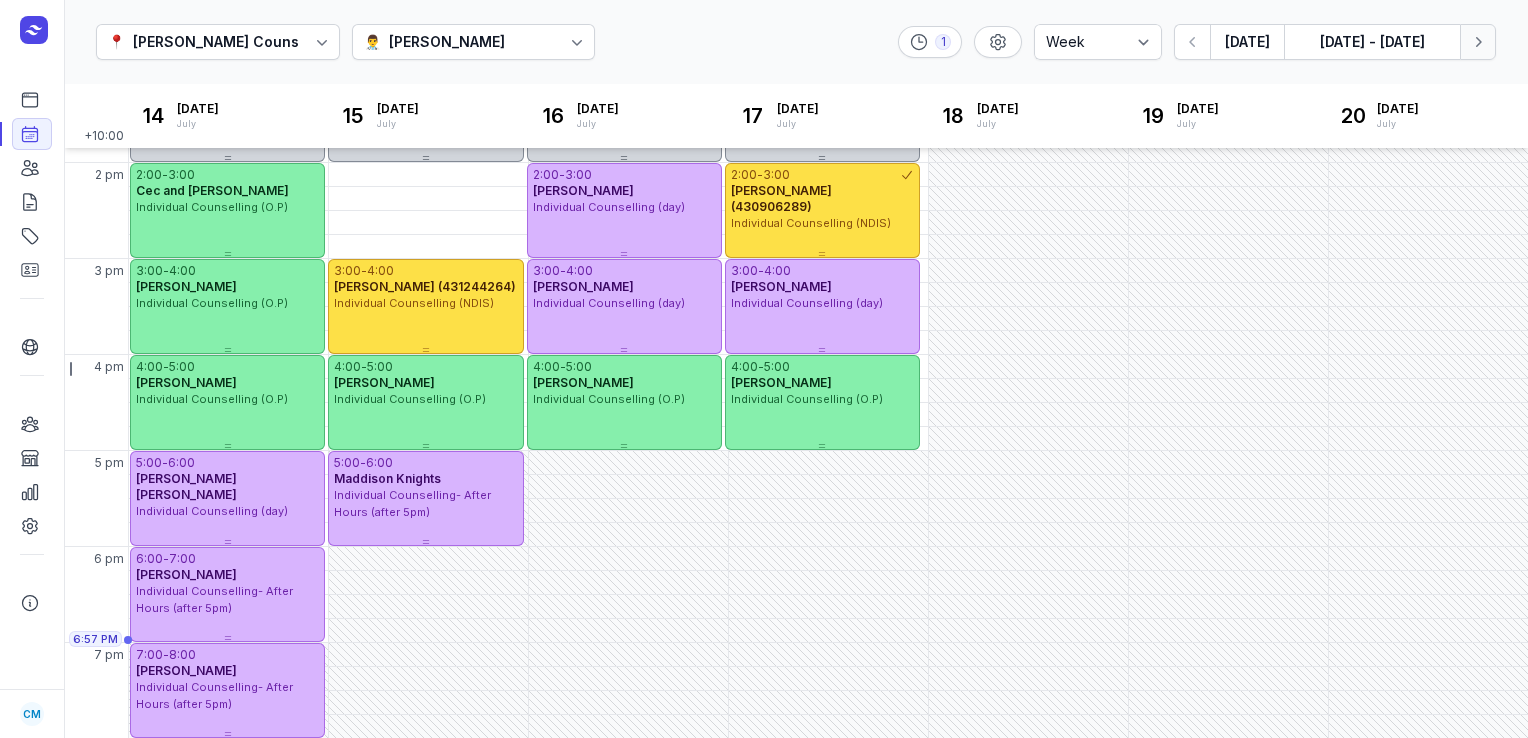 click 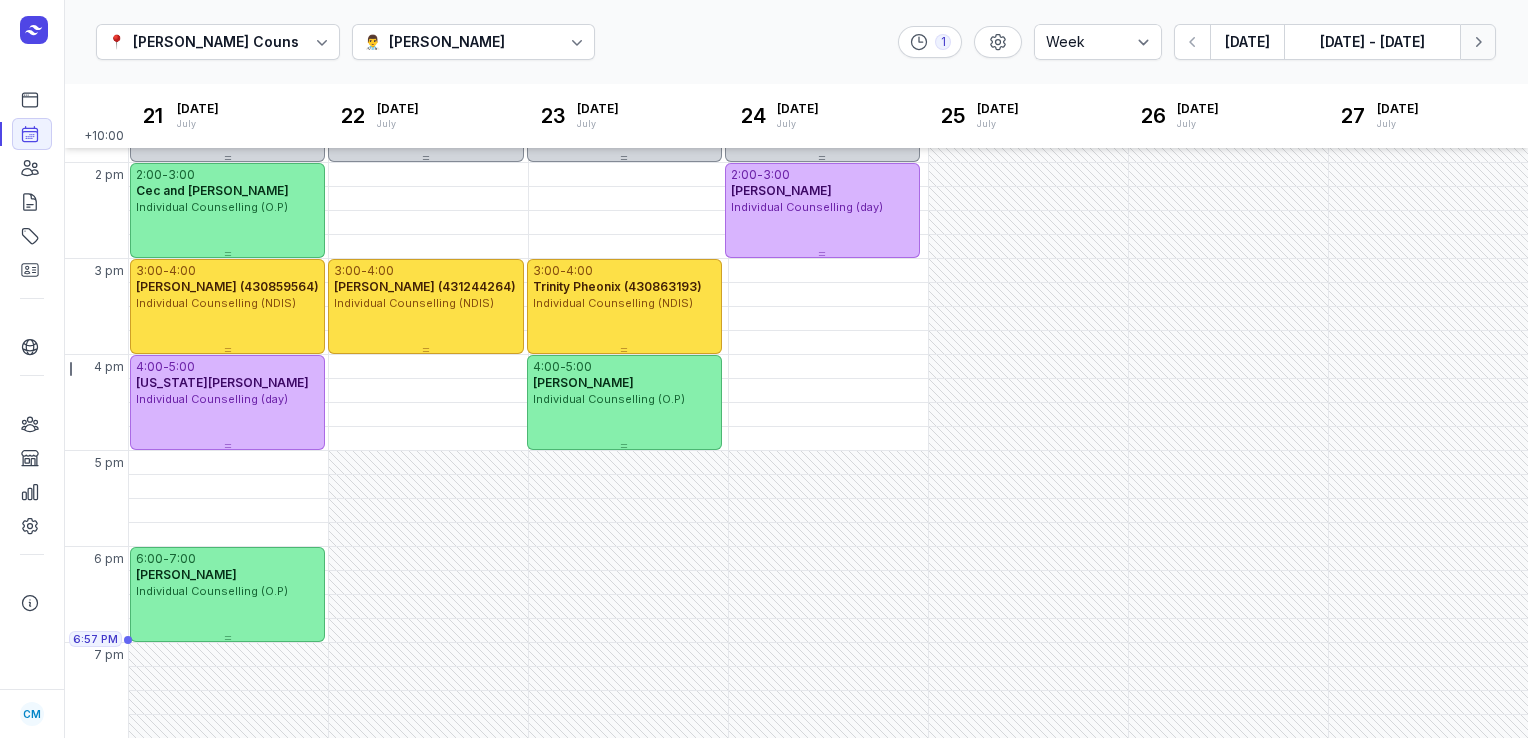 click 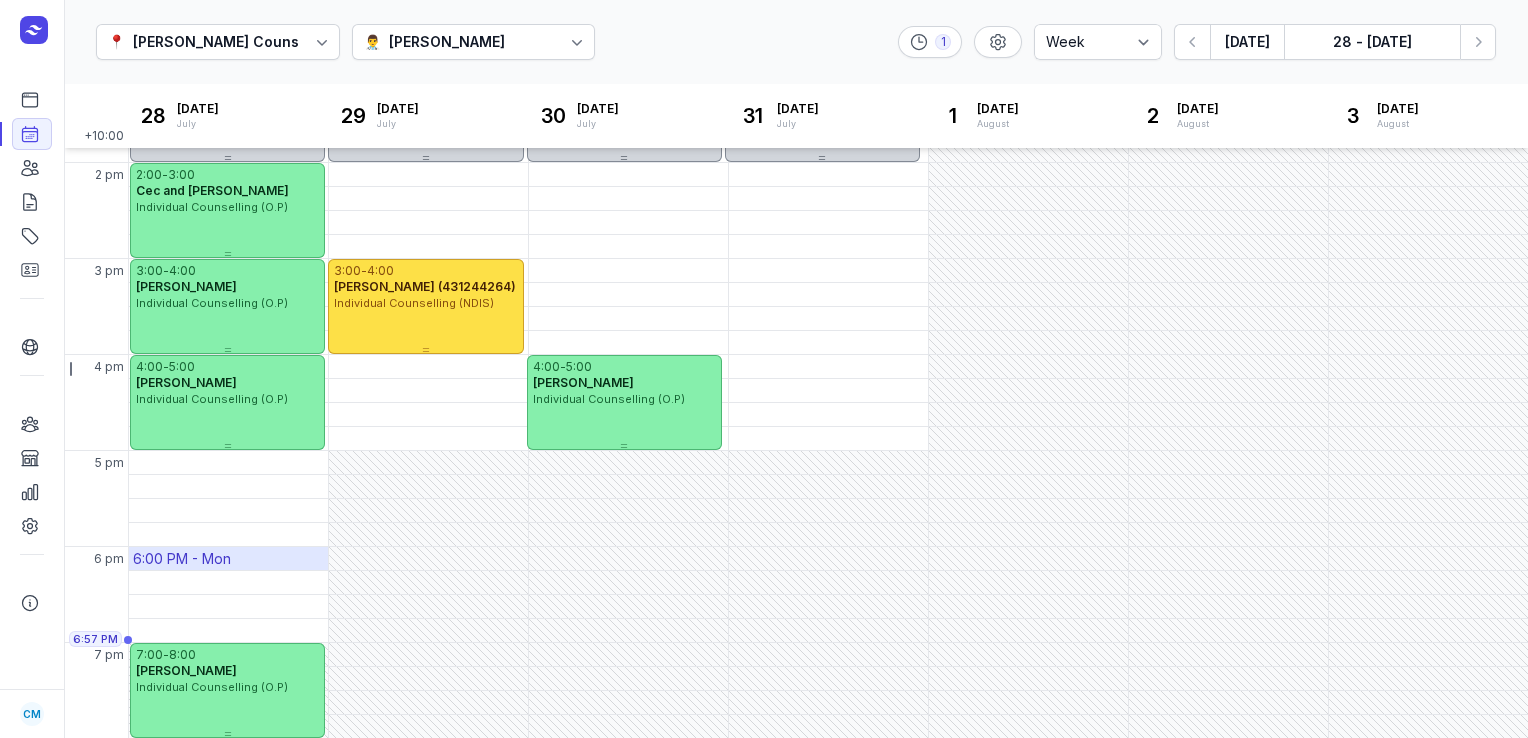 click on "6:00 PM - Mon" at bounding box center (228, 558) 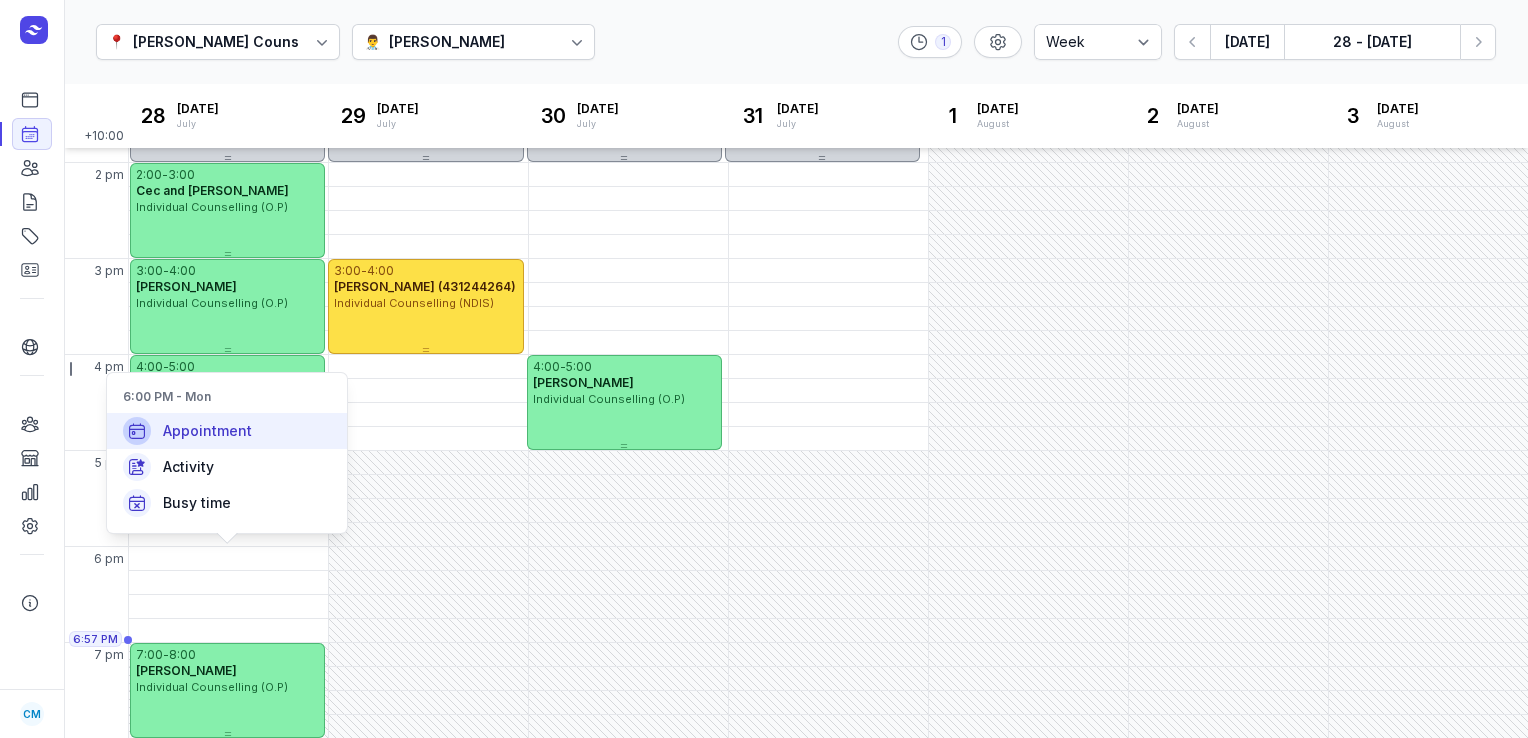 click on "Appointment" at bounding box center (227, 431) 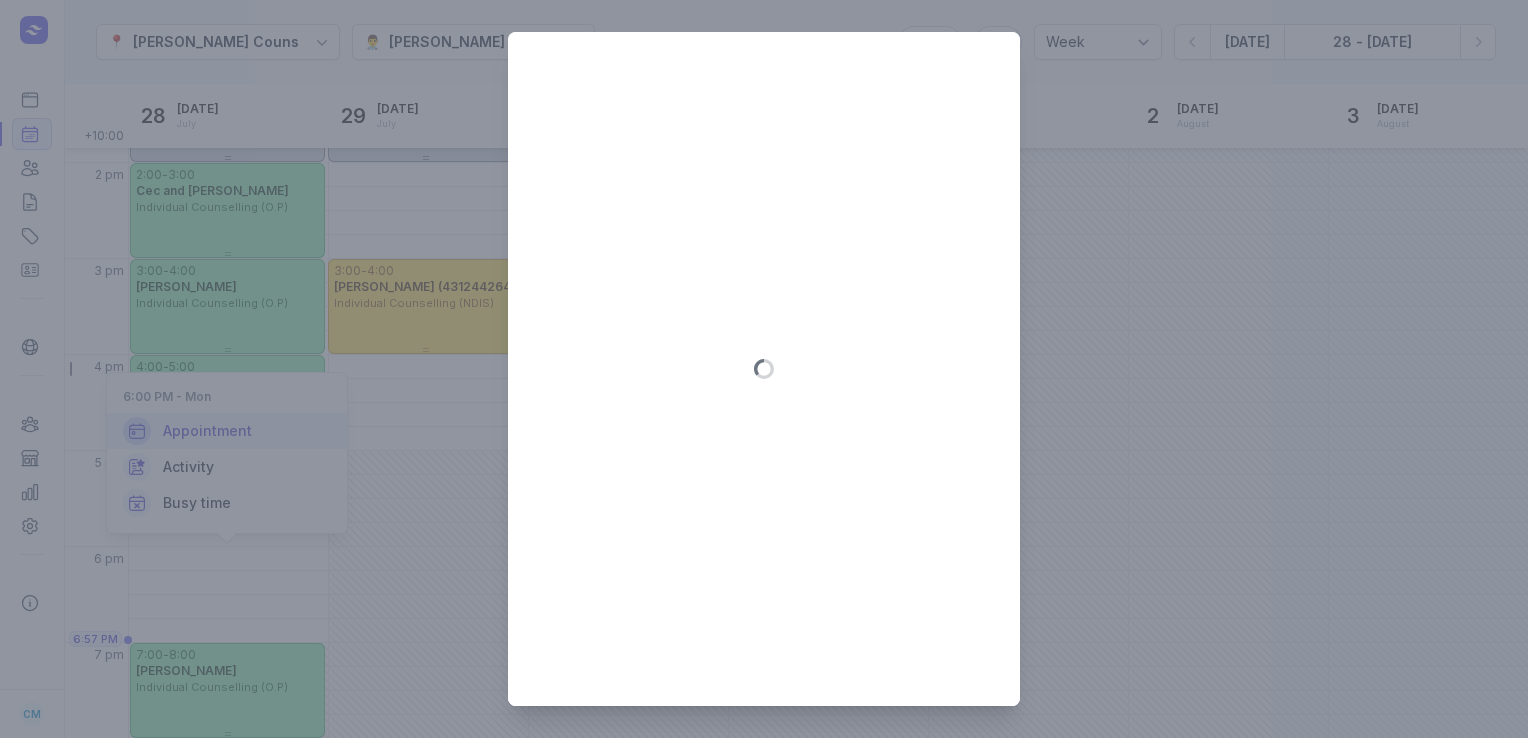 type on "[DATE]" 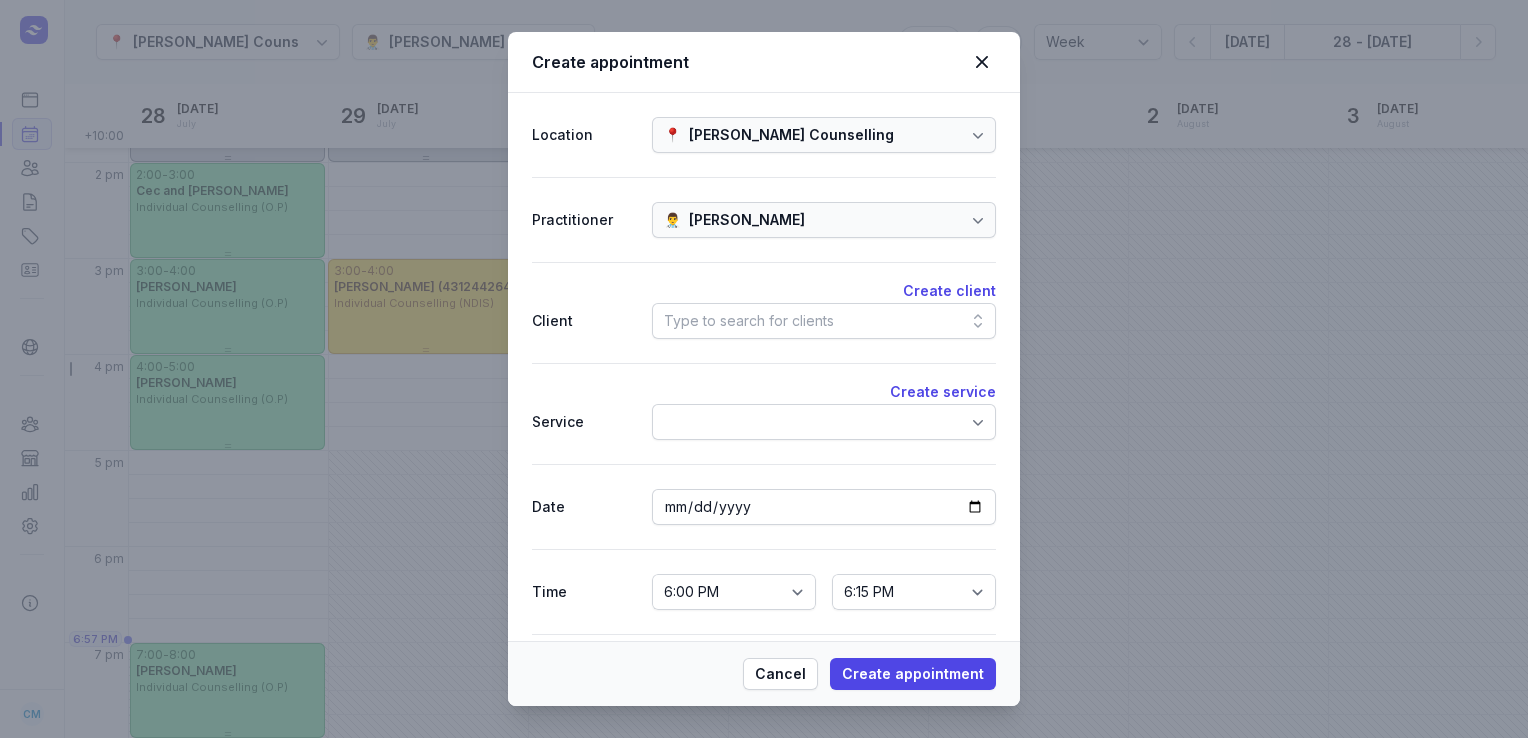 click on "Type to search for clients" 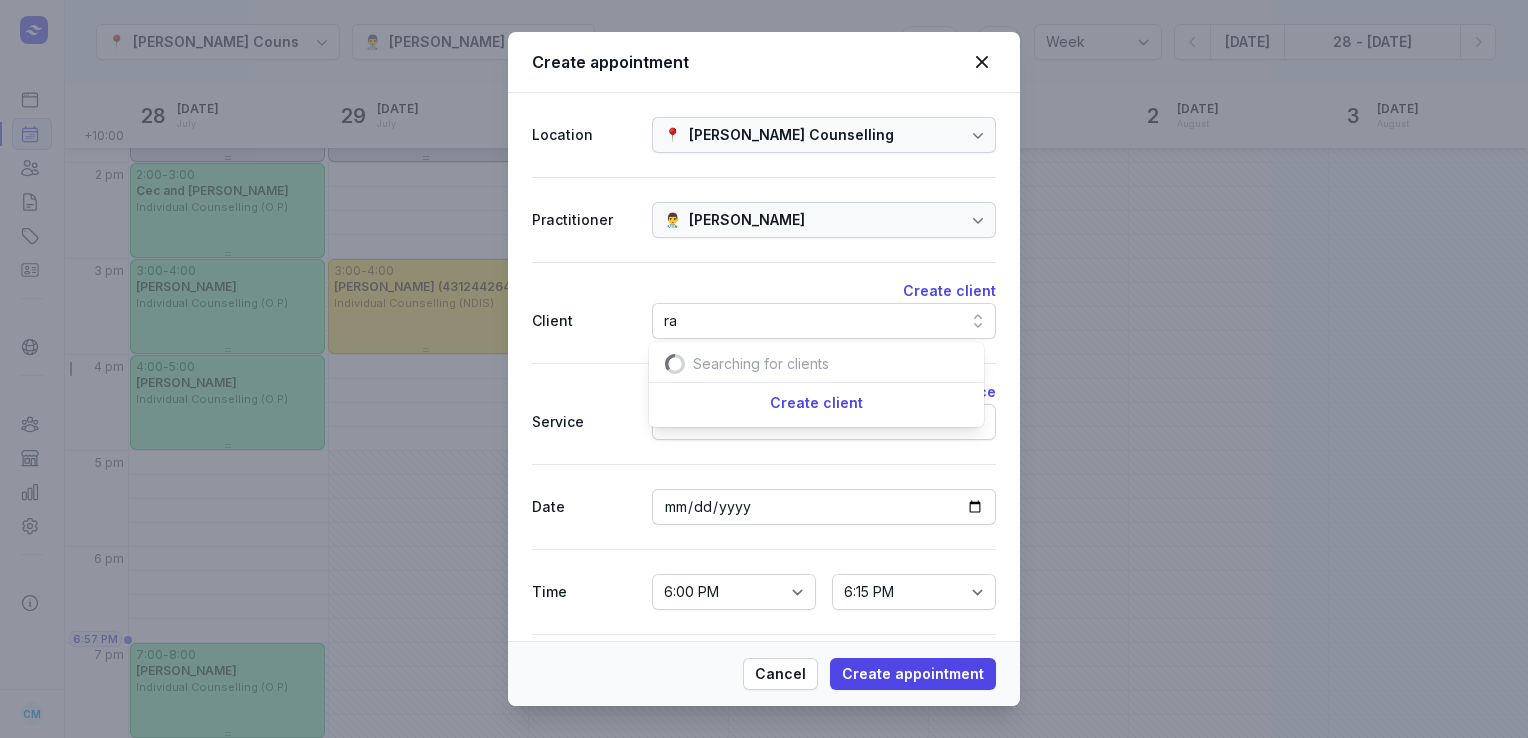 scroll, scrollTop: 0, scrollLeft: 19, axis: horizontal 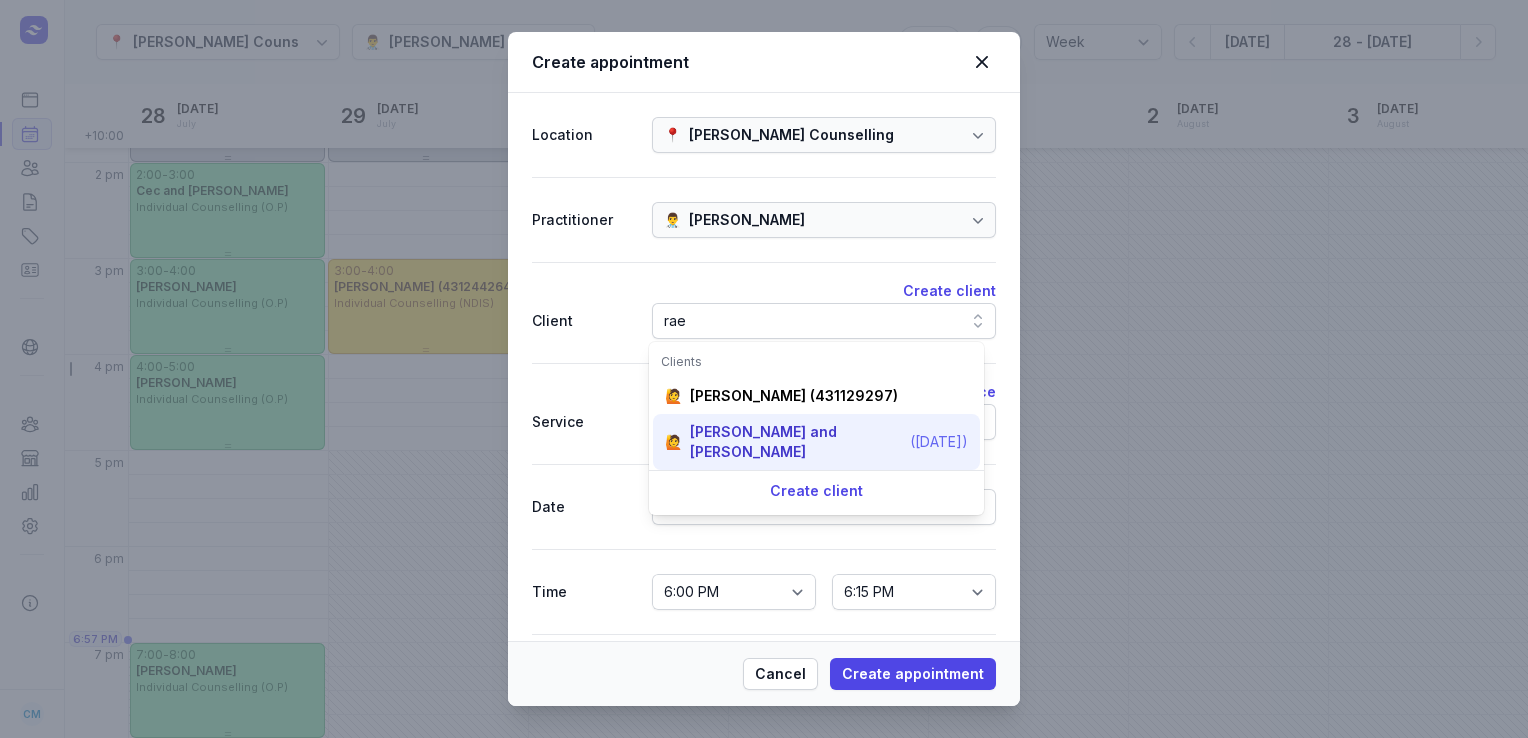 type on "rae" 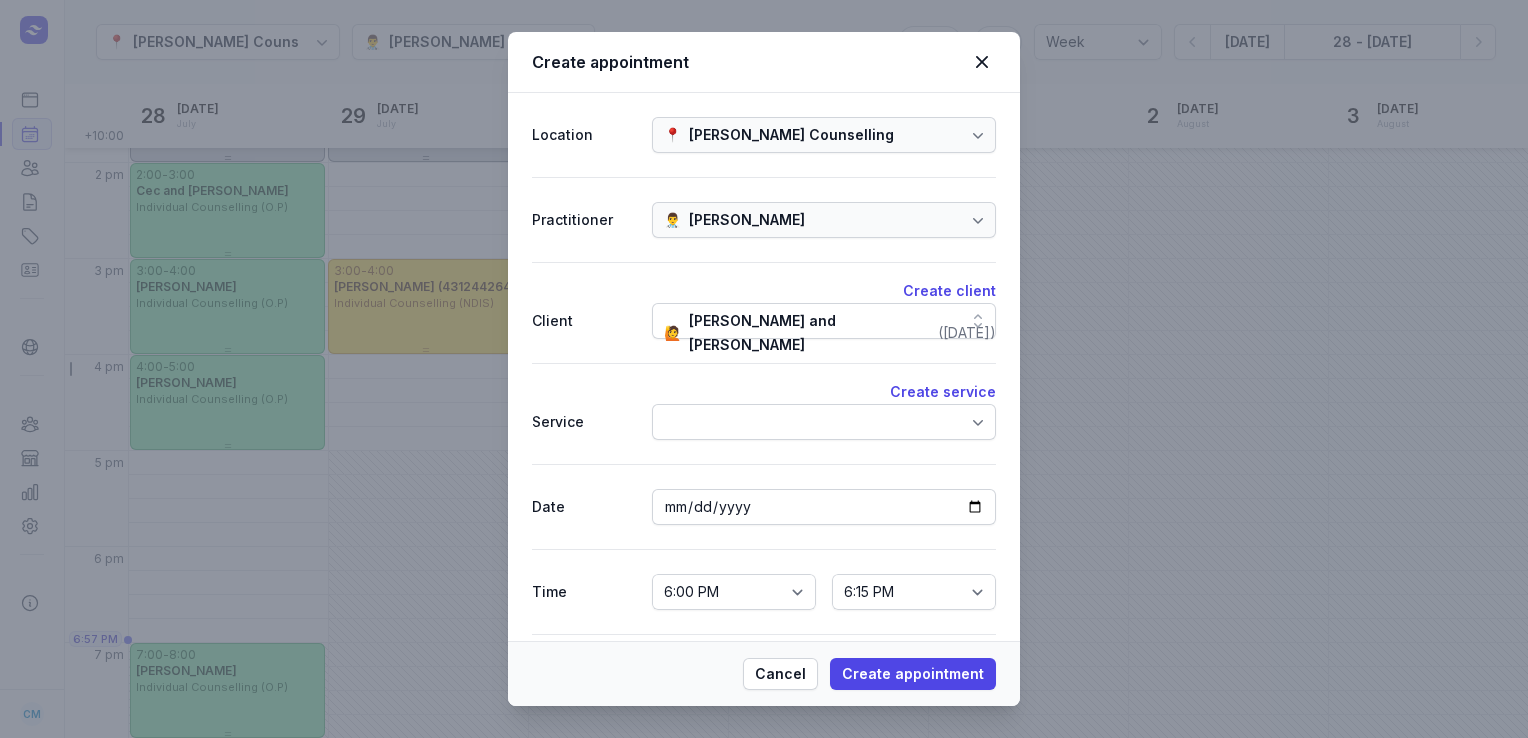 click at bounding box center [824, 422] 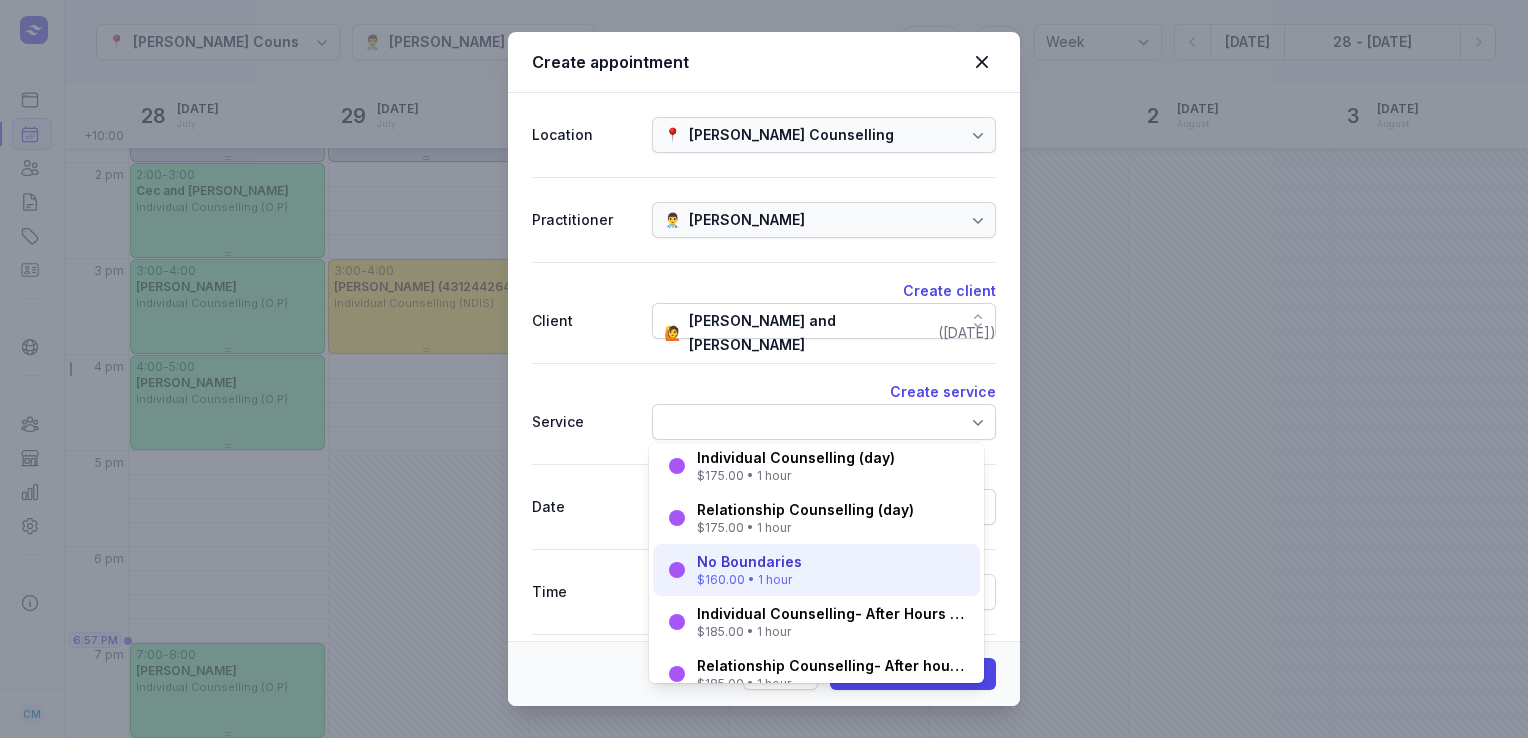 scroll, scrollTop: 40, scrollLeft: 0, axis: vertical 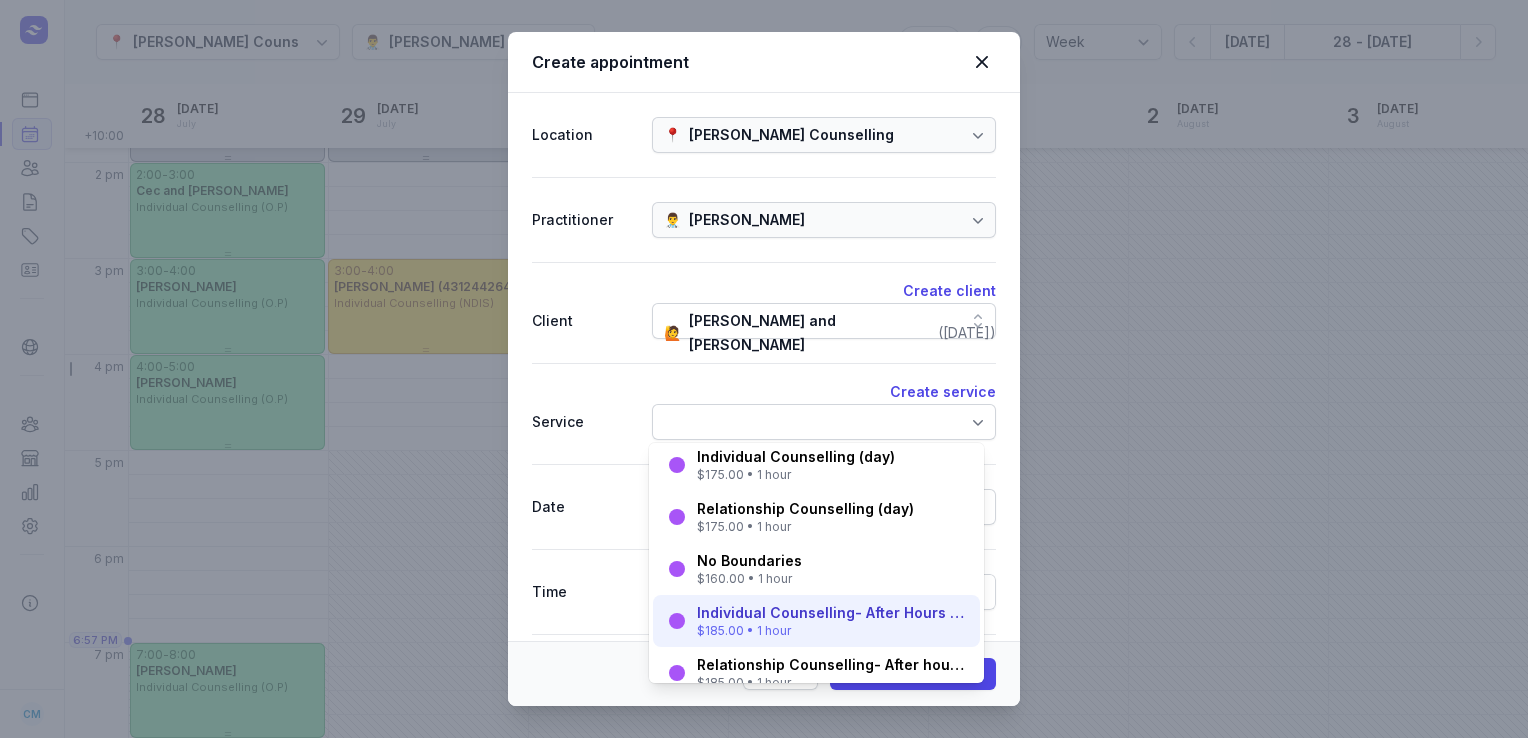 click on "Individual  Counselling- After Hours (after 5pm)" at bounding box center (832, 613) 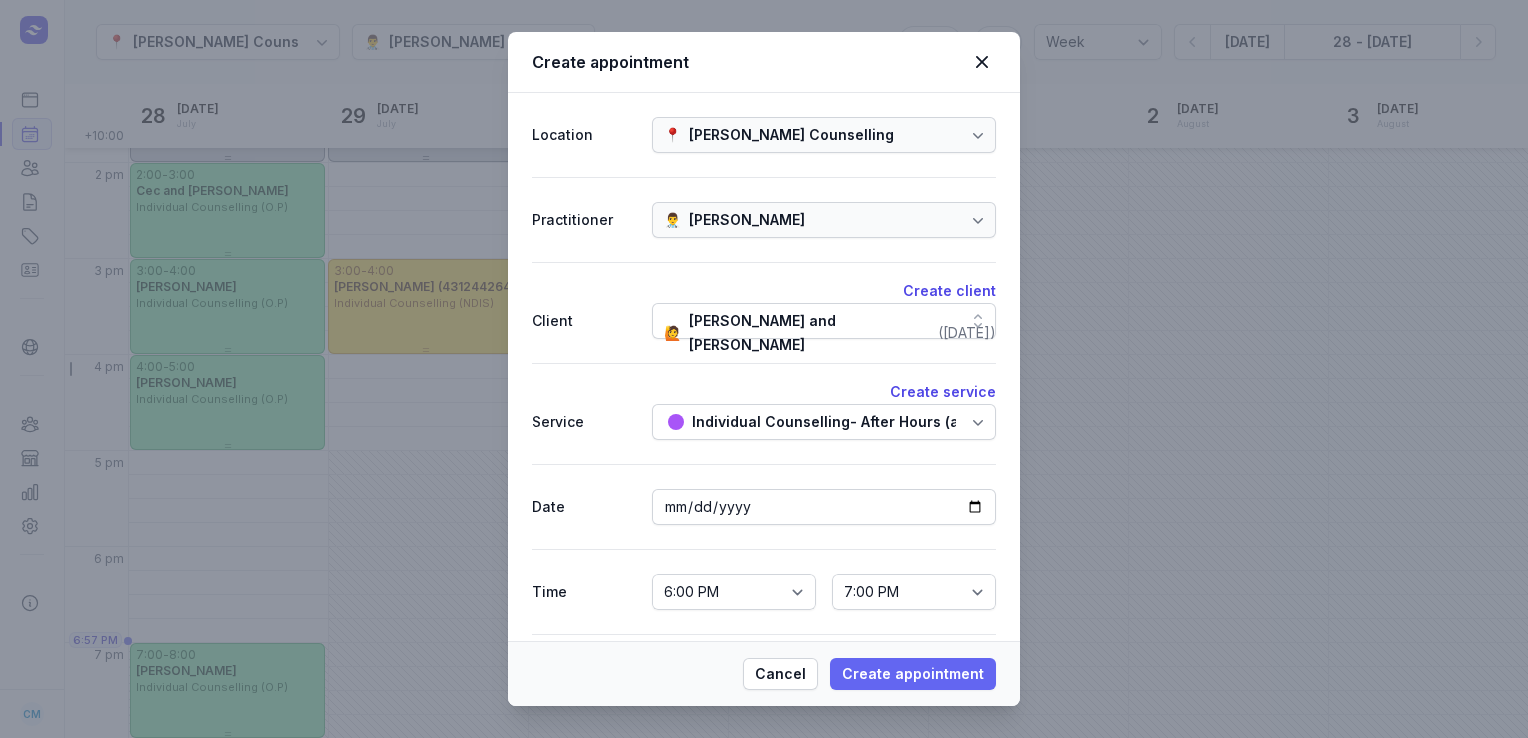 click on "Create appointment" at bounding box center (913, 674) 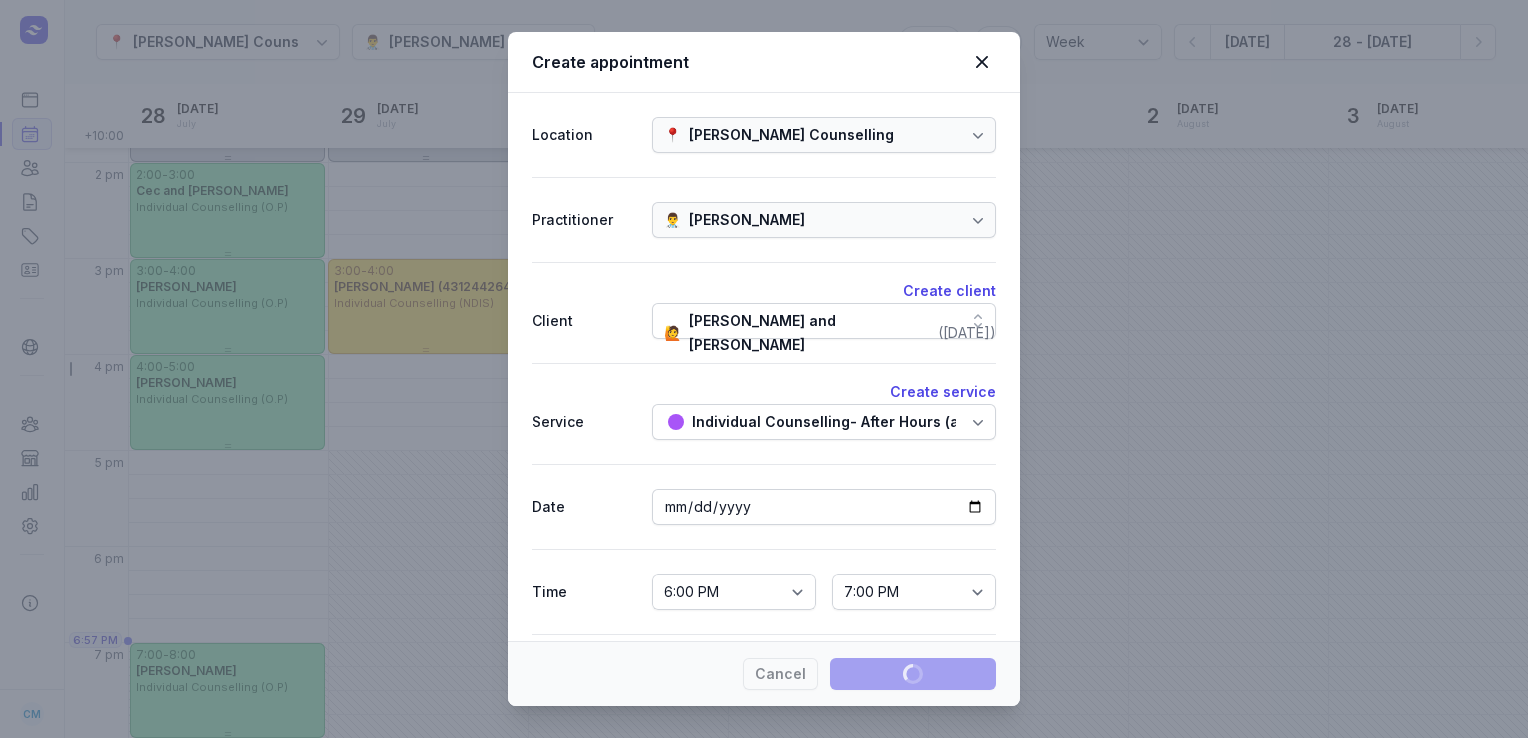 type 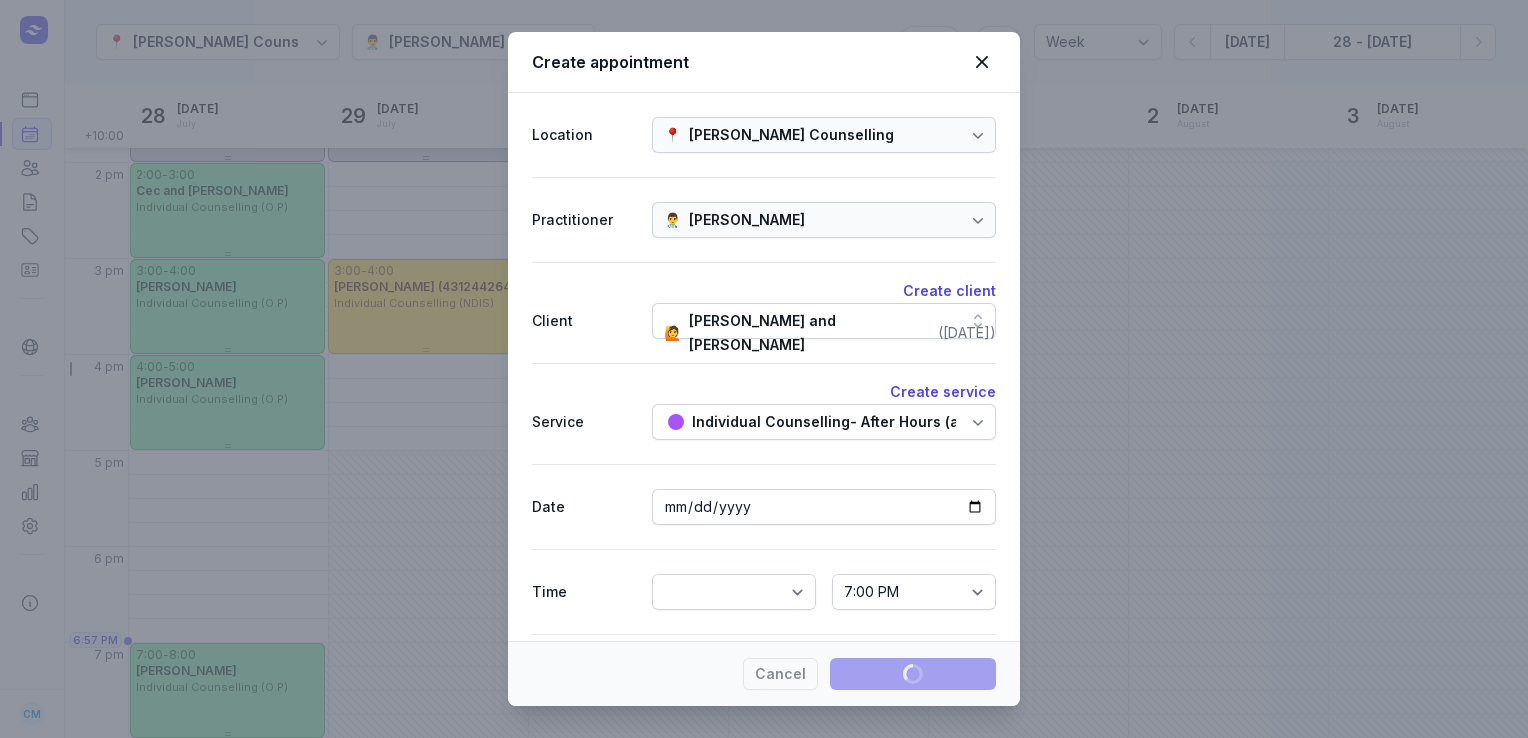 select 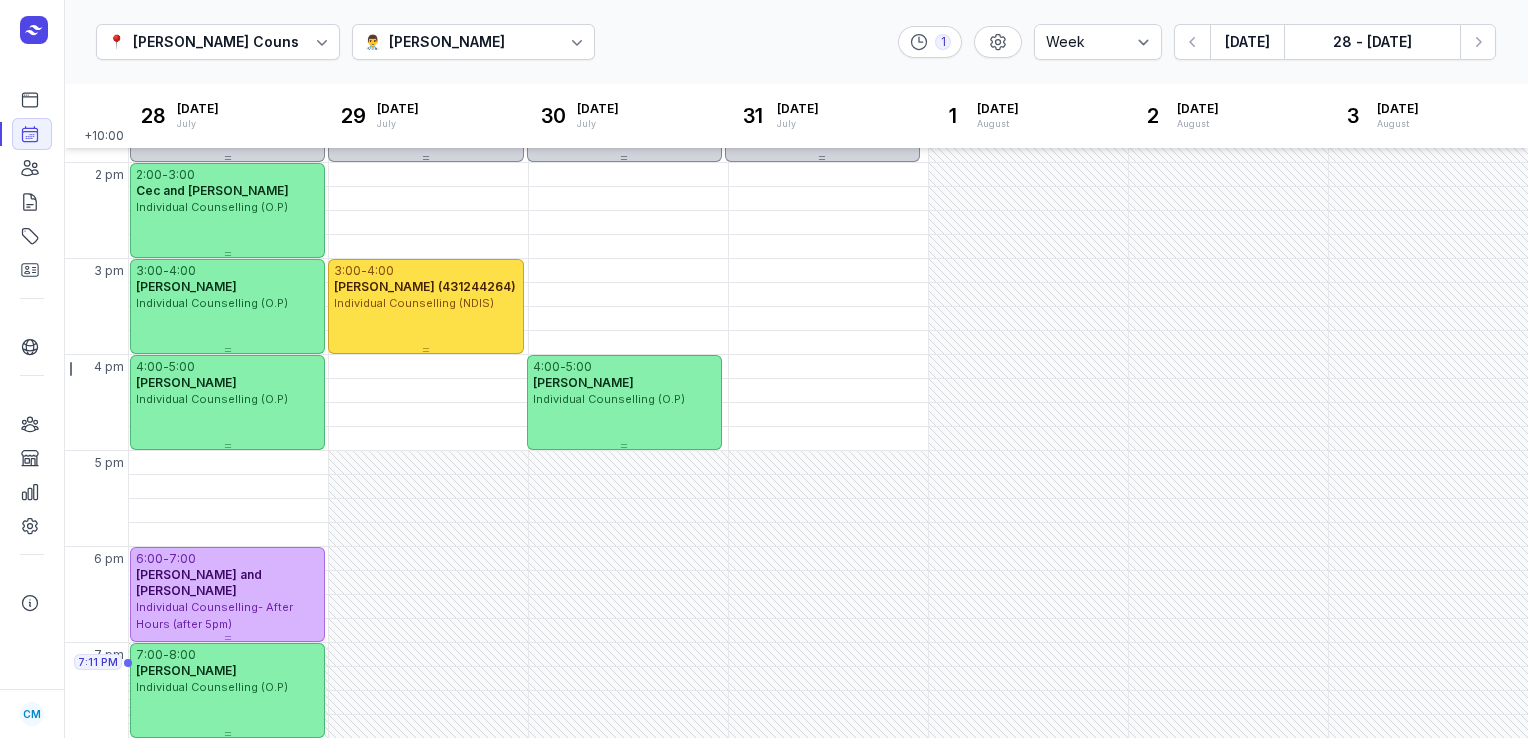click at bounding box center (577, 42) 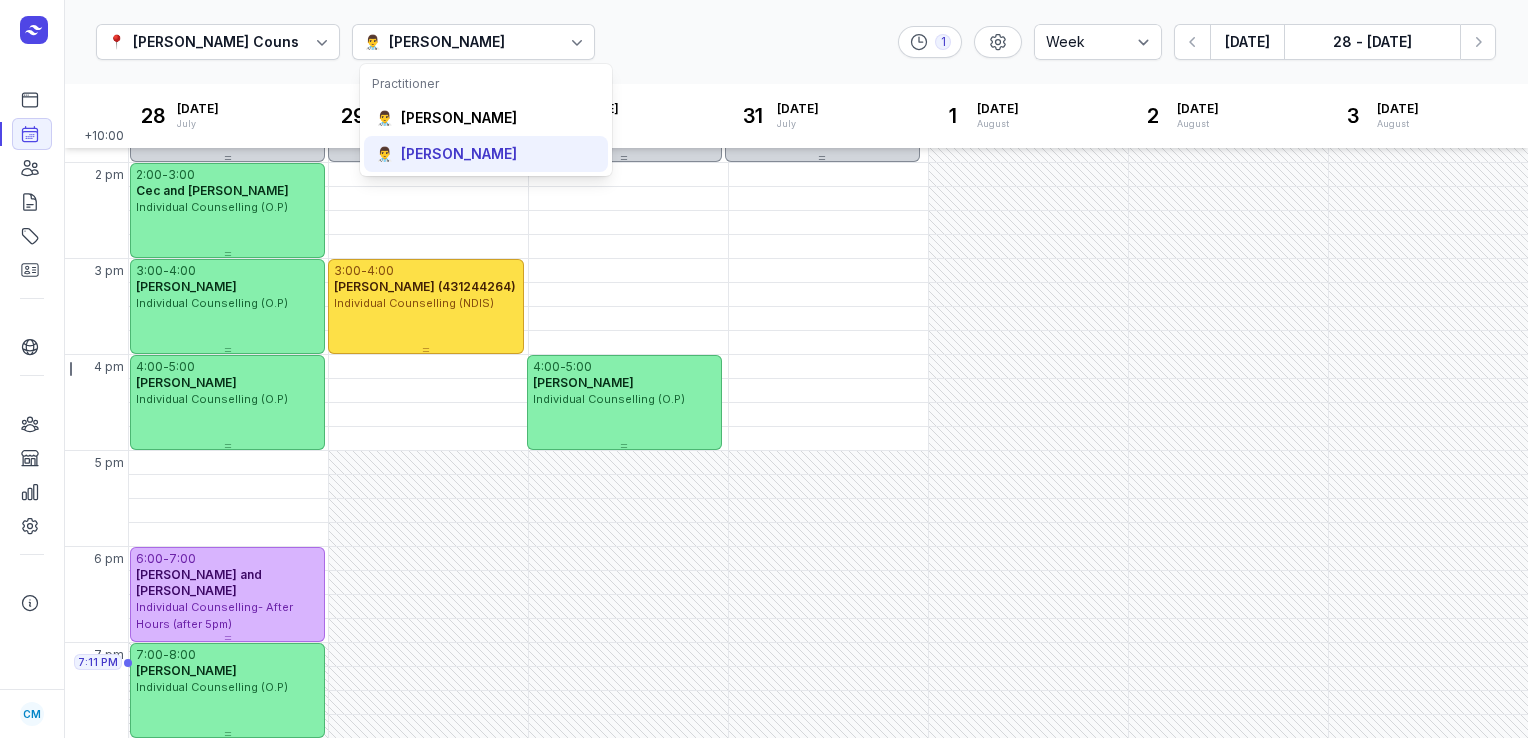 click on "👨‍⚕️ [PERSON_NAME]" 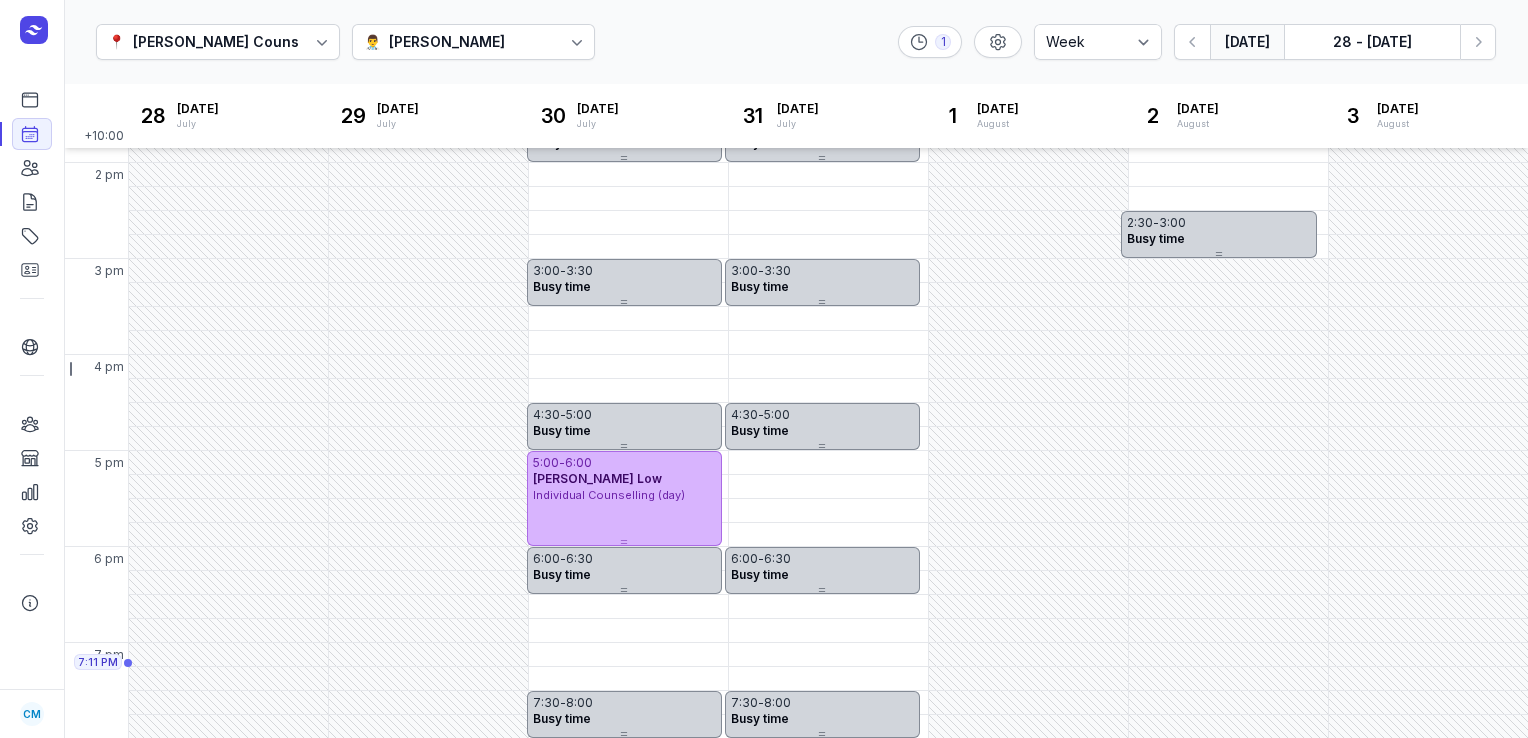 click on "[DATE]" at bounding box center (1247, 42) 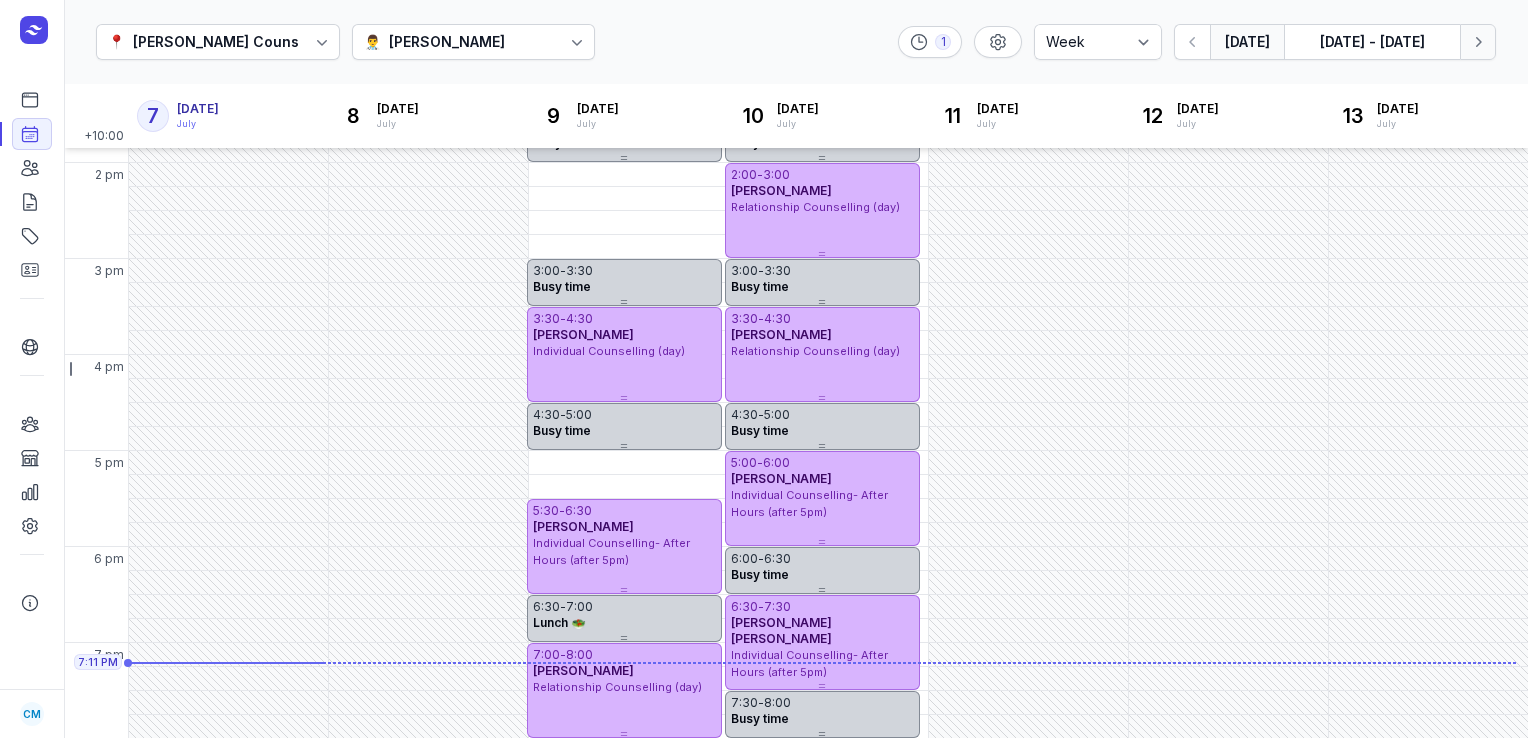 click 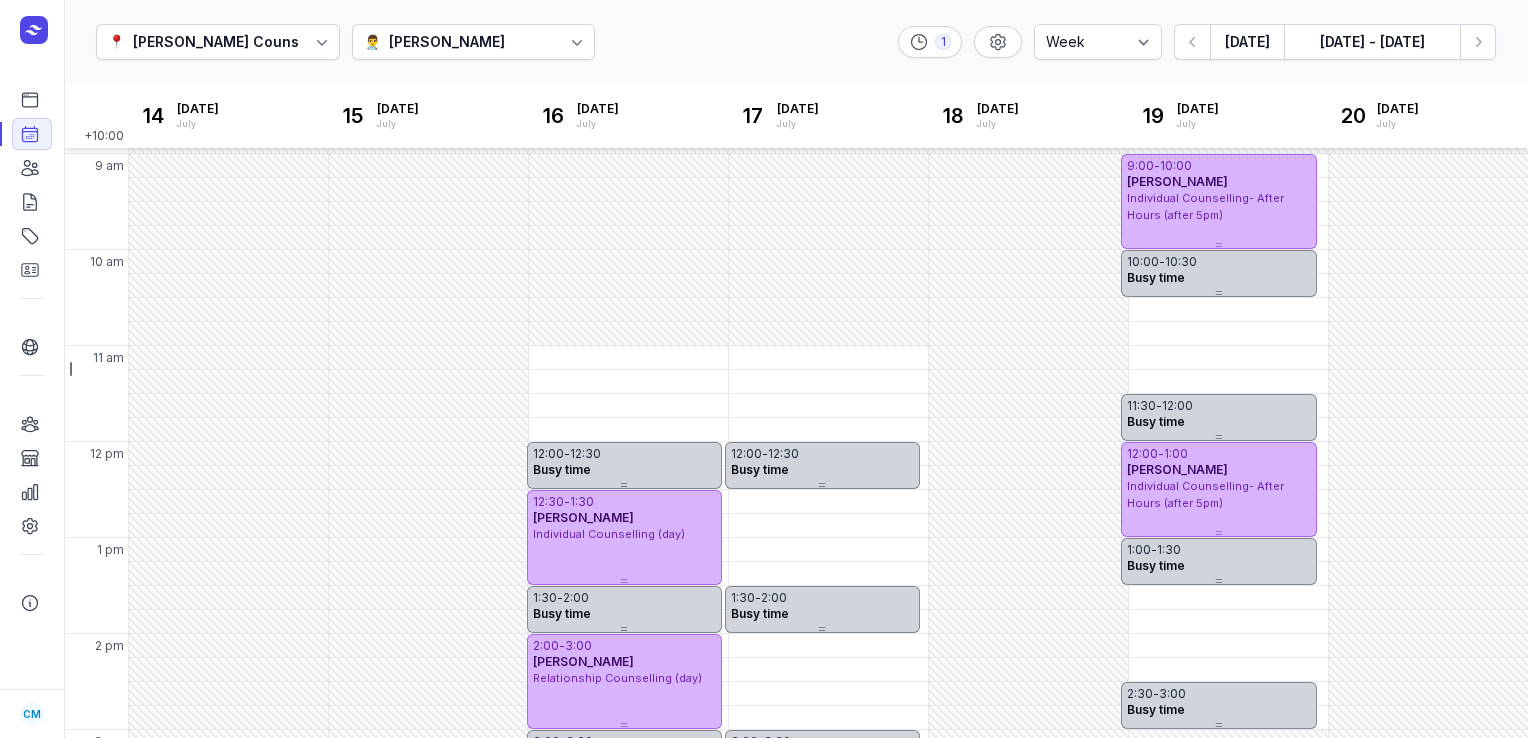 scroll, scrollTop: 89, scrollLeft: 0, axis: vertical 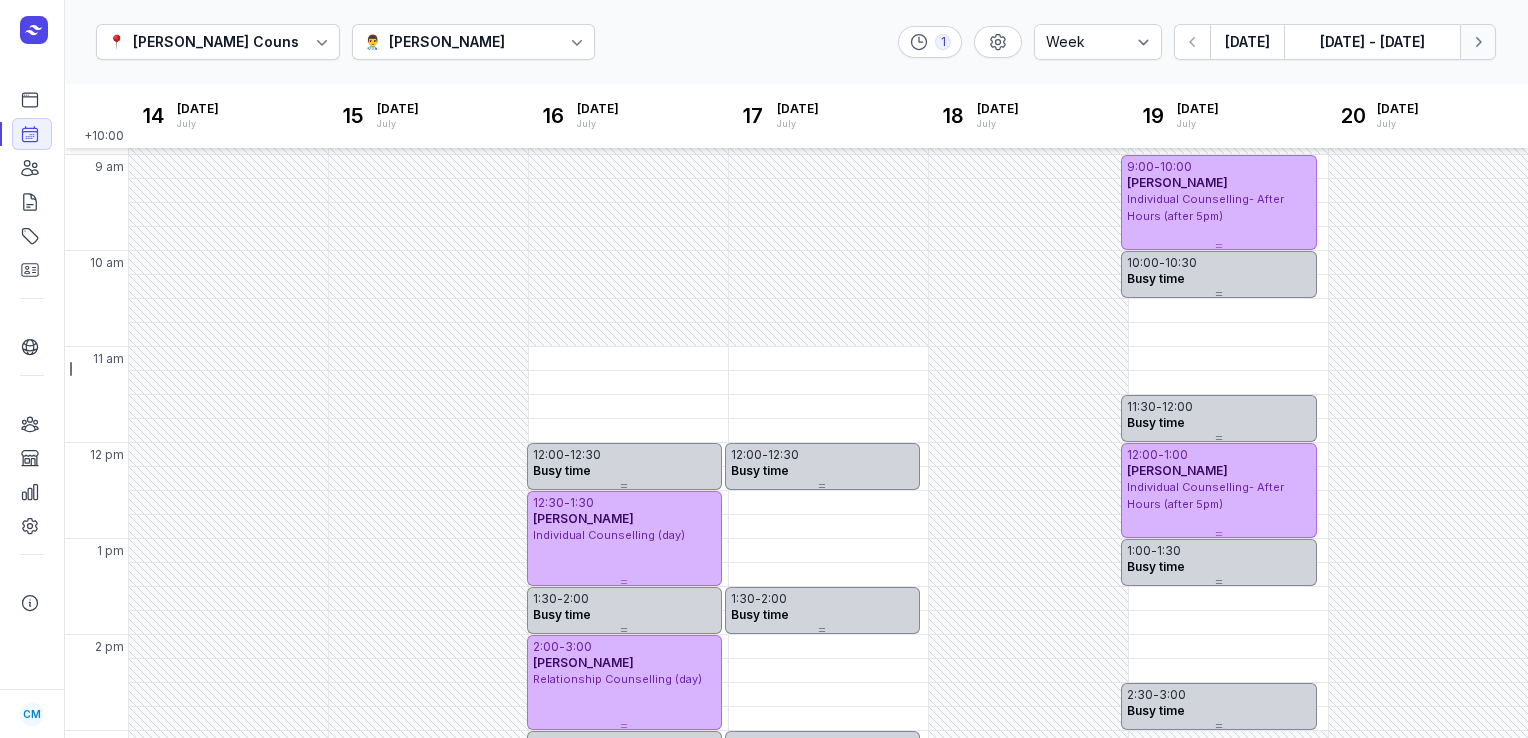 click 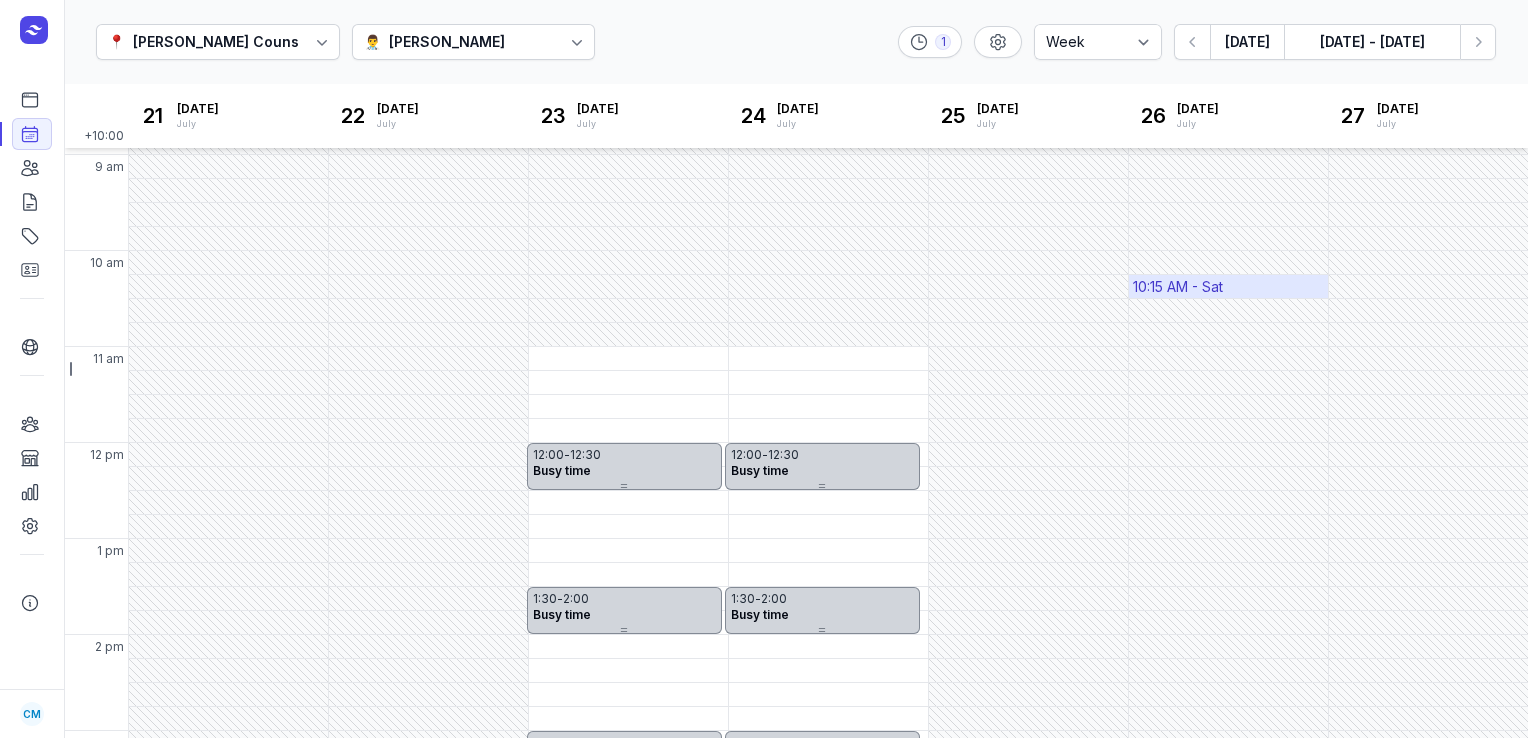 scroll, scrollTop: 561, scrollLeft: 0, axis: vertical 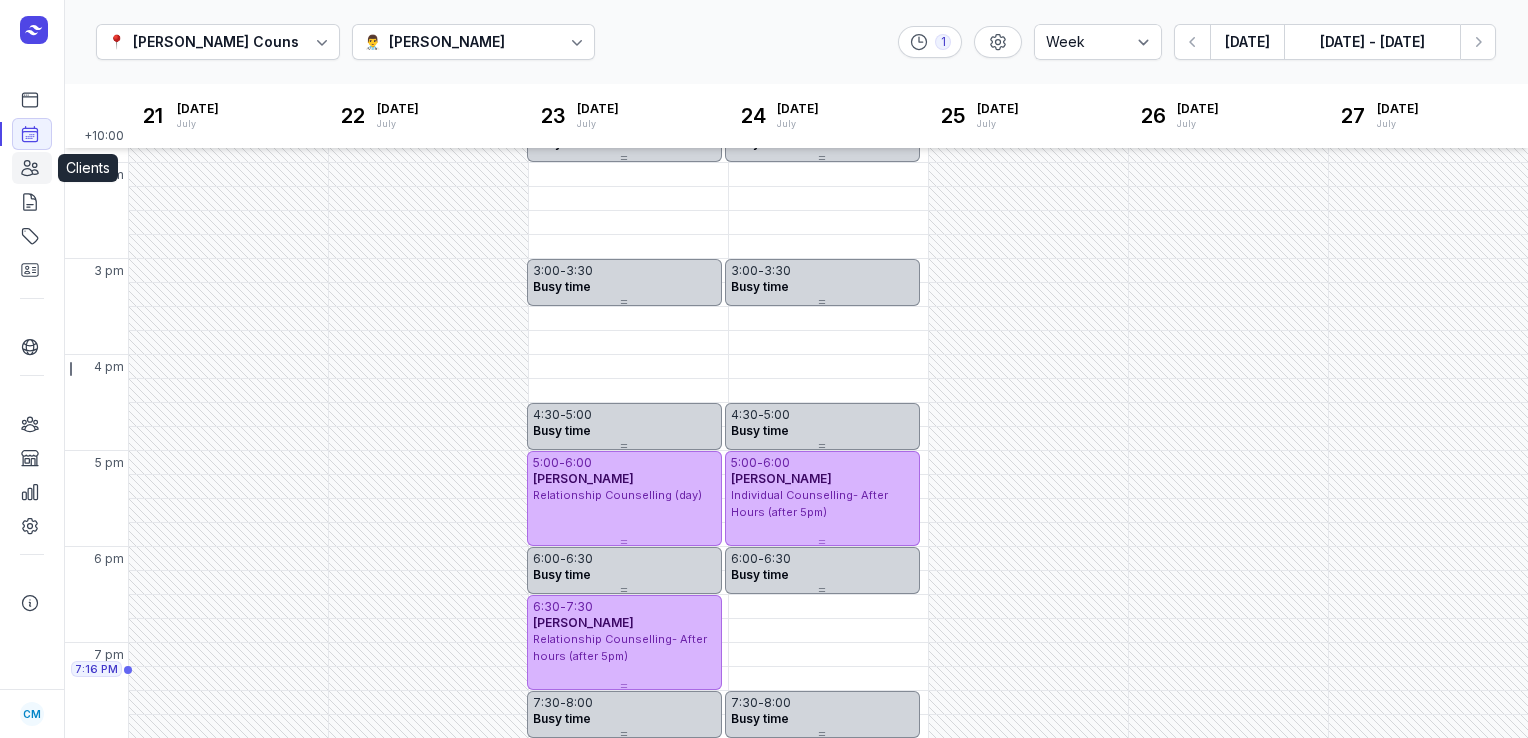 click 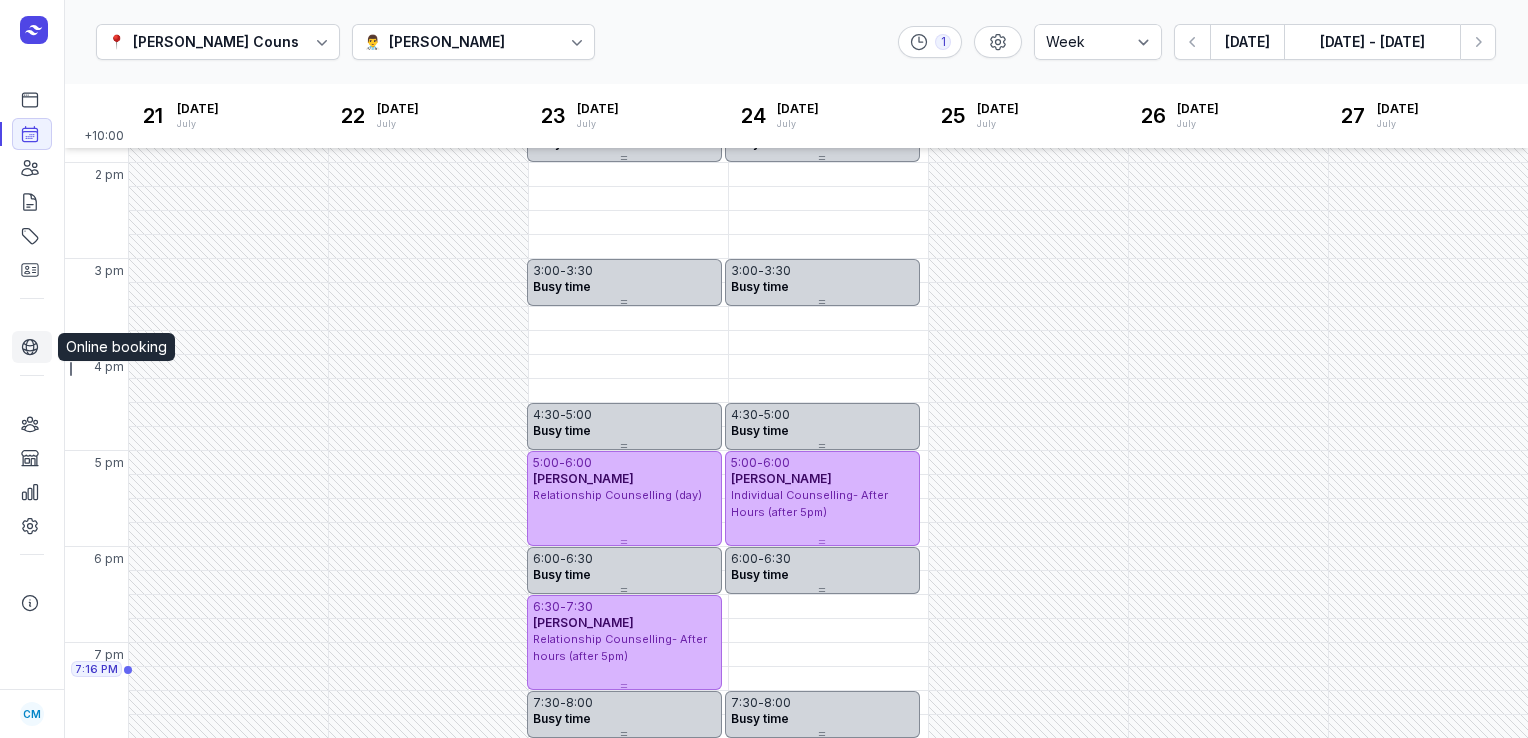 click 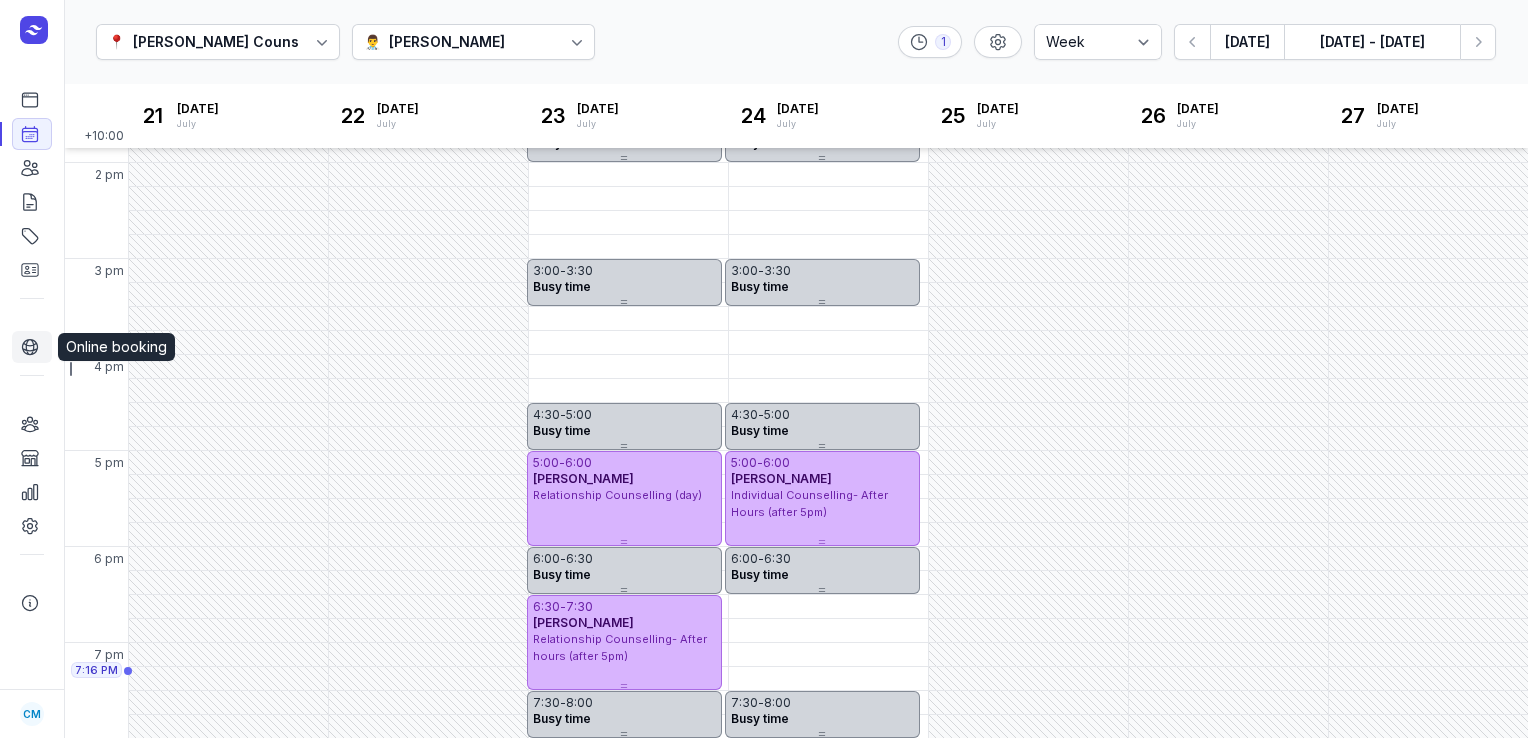 click on "Online booking" 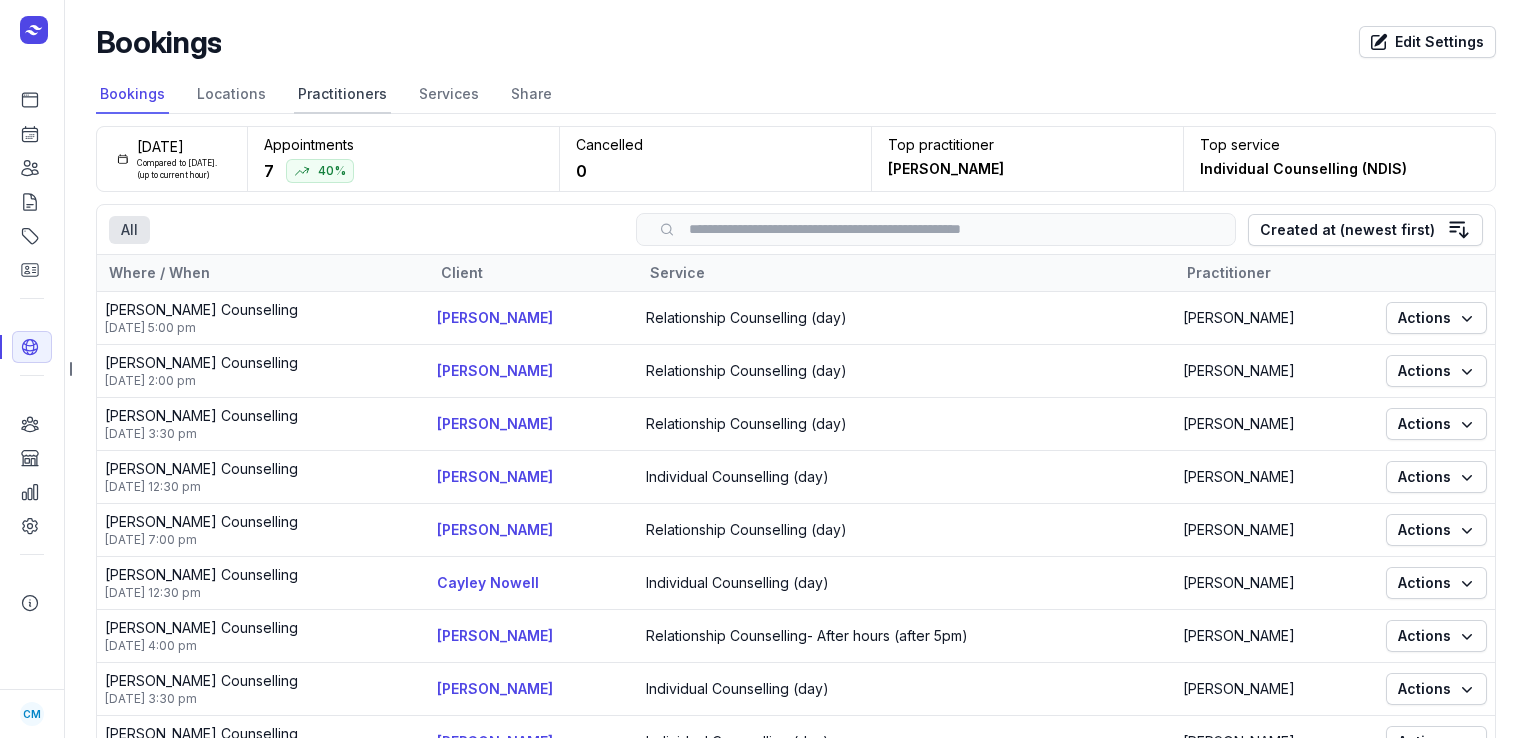 click on "Practitioners" 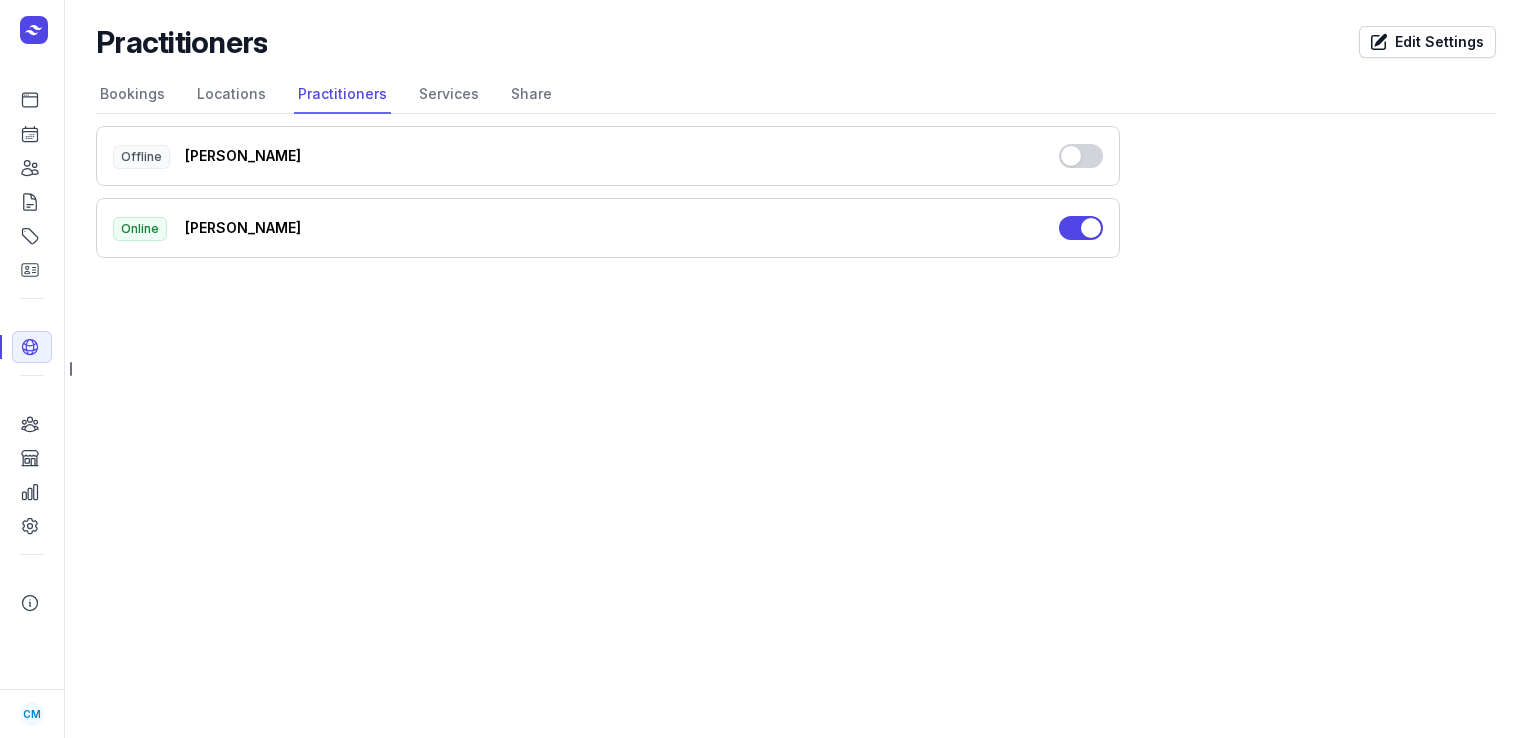 click on "Use setting" 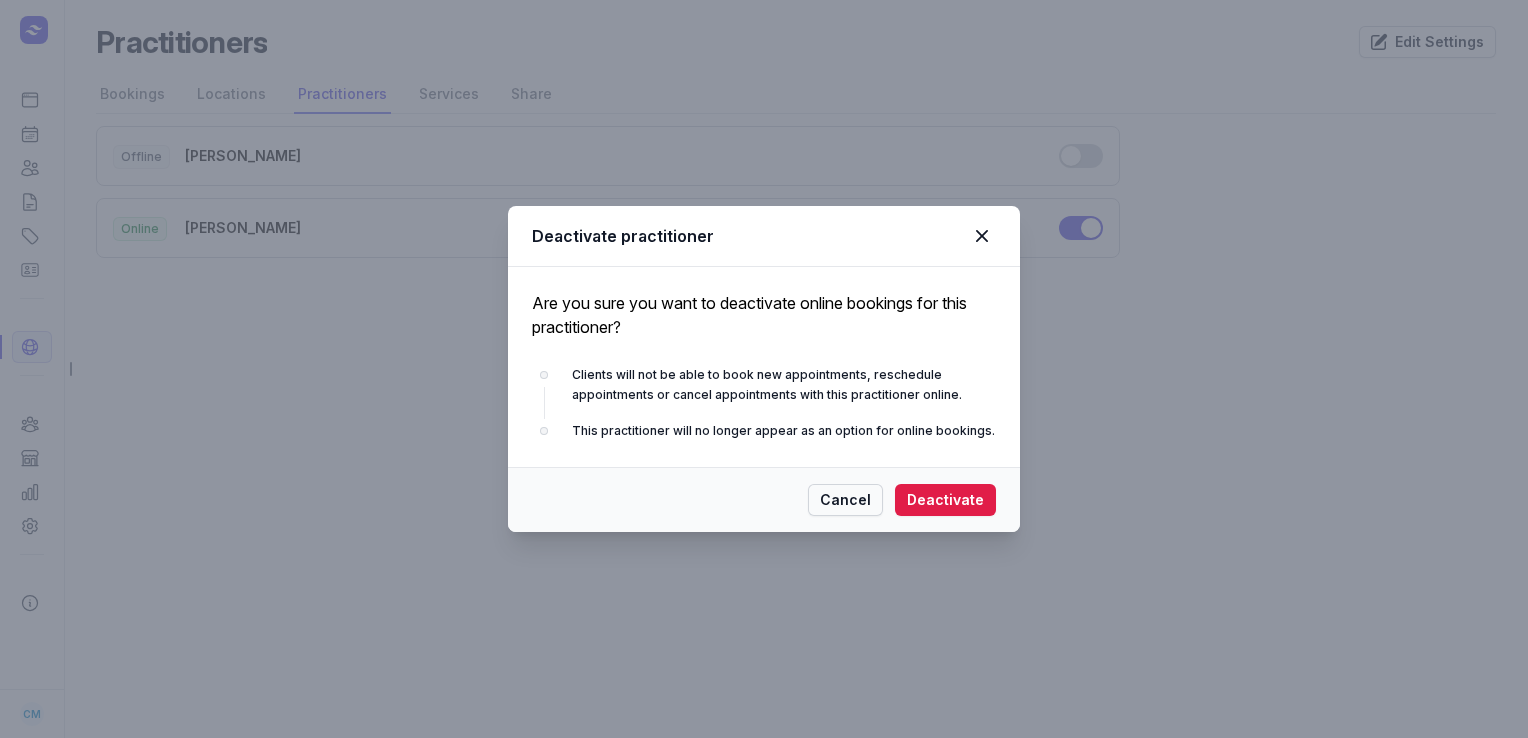 click on "Cancel" 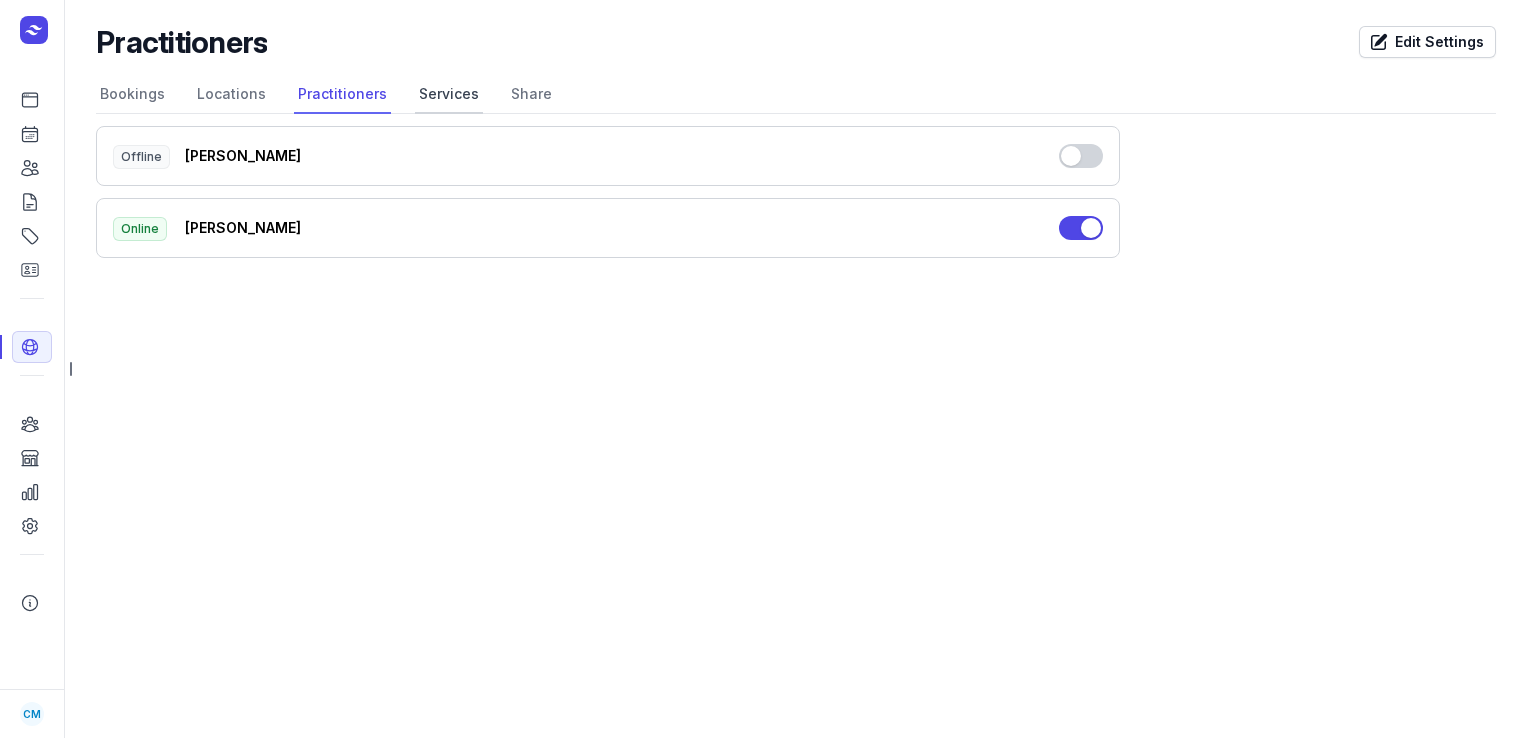 click on "Services" 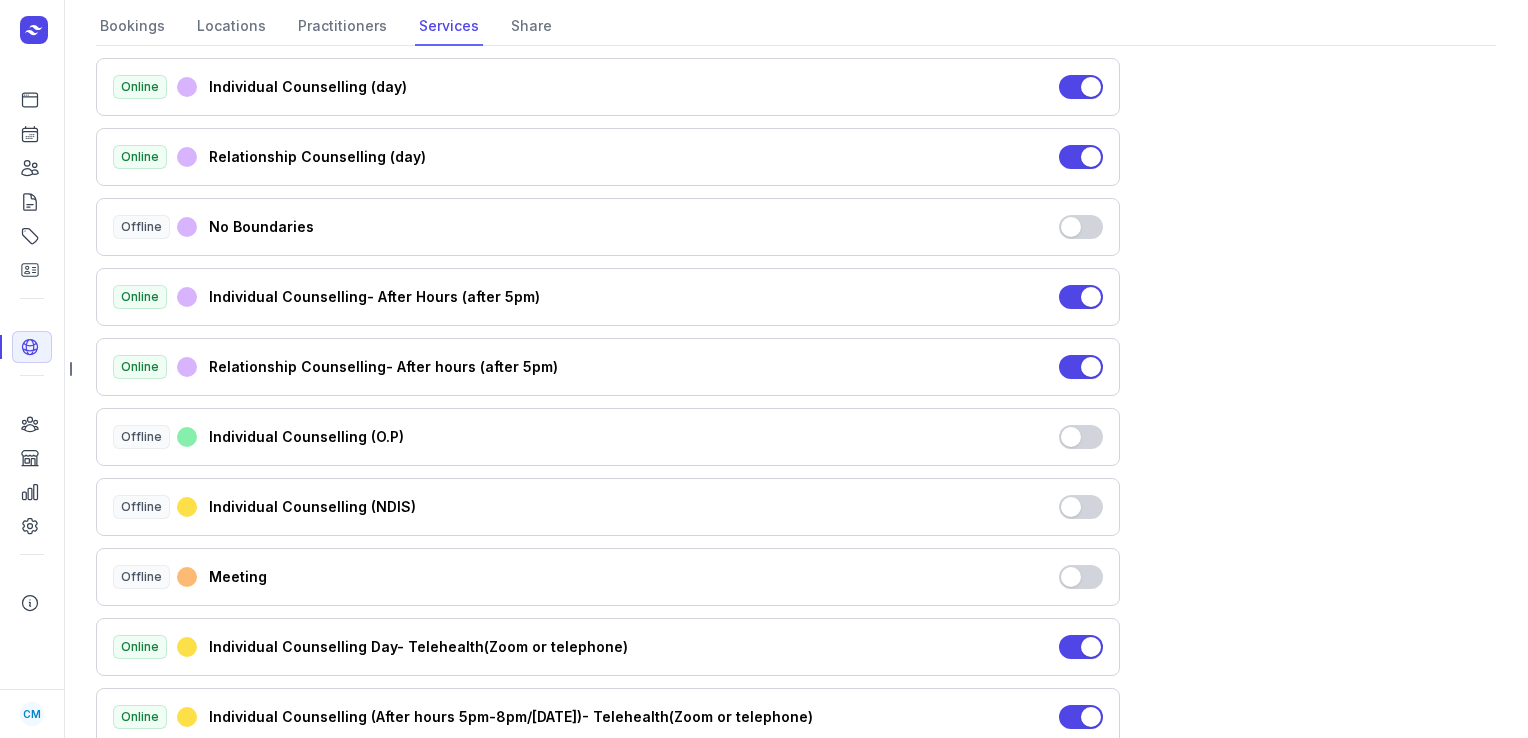 scroll, scrollTop: 0, scrollLeft: 0, axis: both 